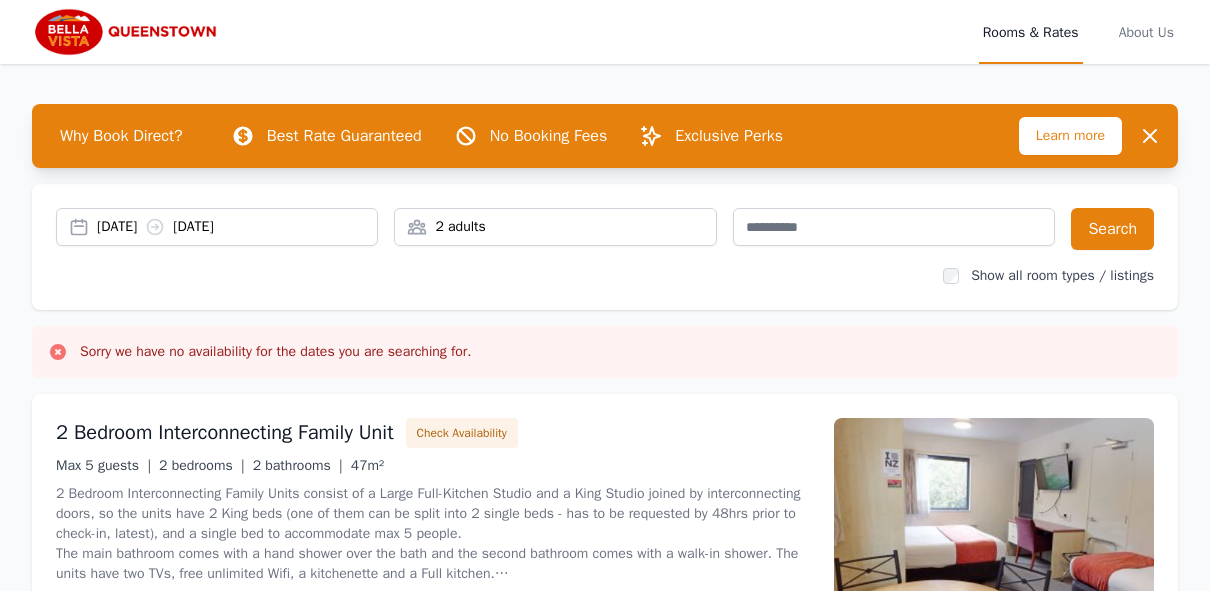 scroll, scrollTop: 0, scrollLeft: 0, axis: both 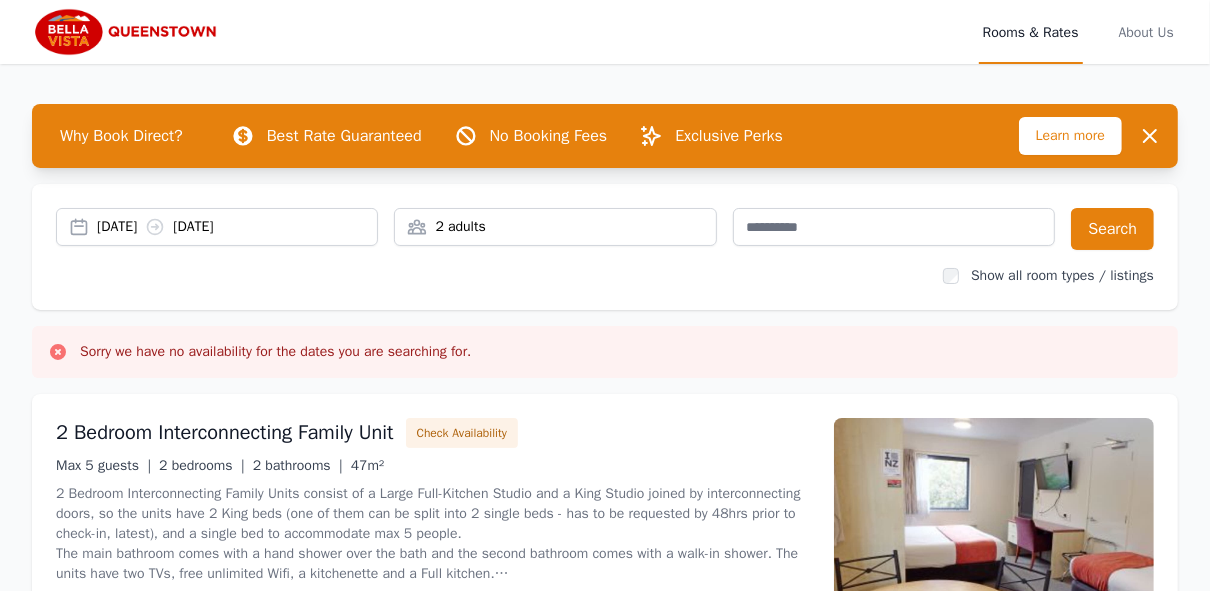 click on "[DATE] [DATE]" at bounding box center [237, 227] 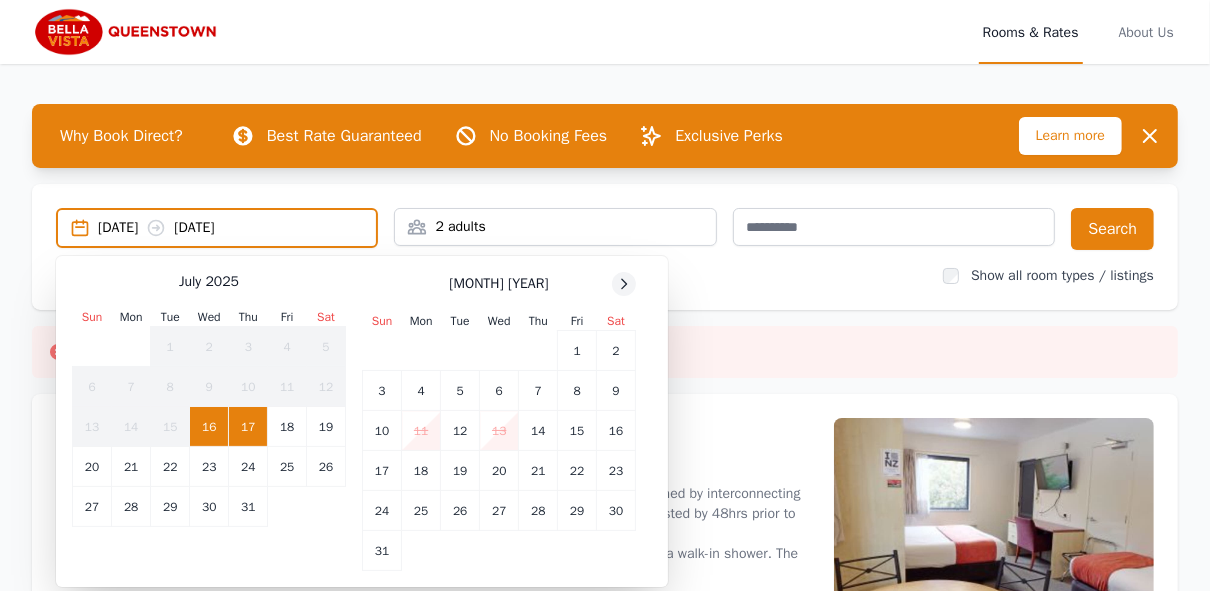 click at bounding box center (624, 284) 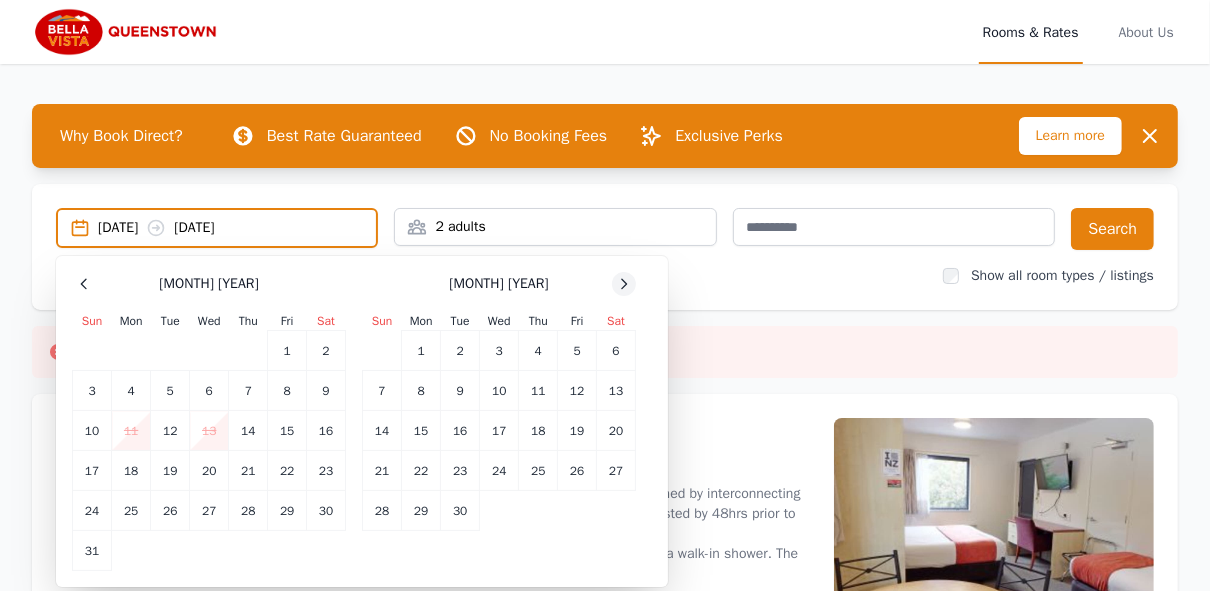 click at bounding box center [624, 284] 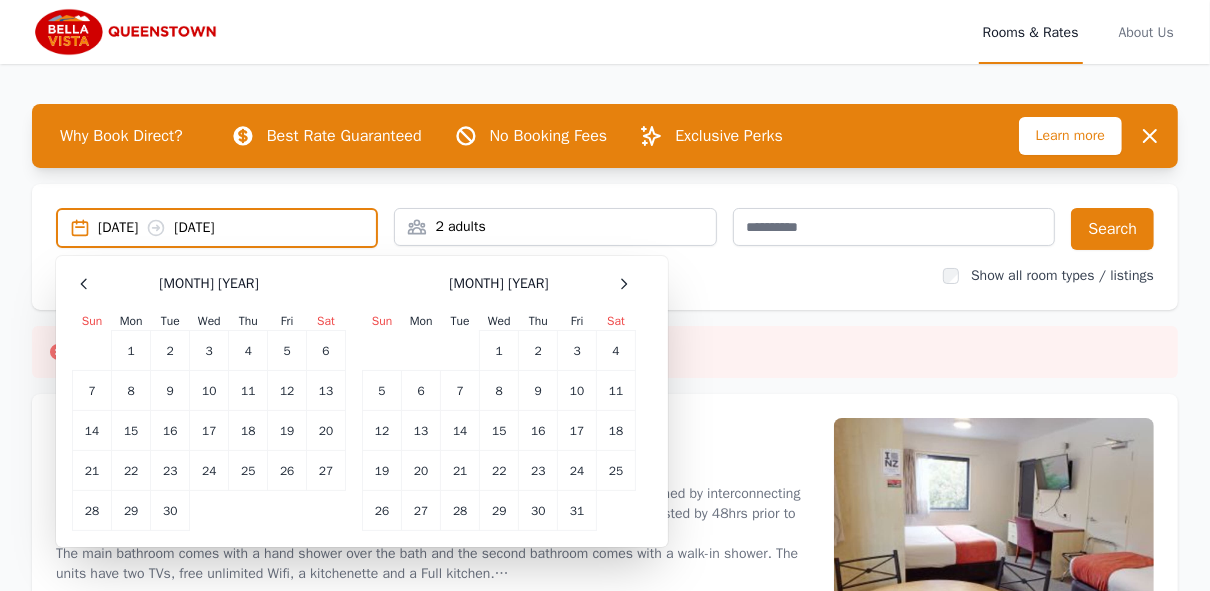 drag, startPoint x: 614, startPoint y: 283, endPoint x: 526, endPoint y: 259, distance: 91.214035 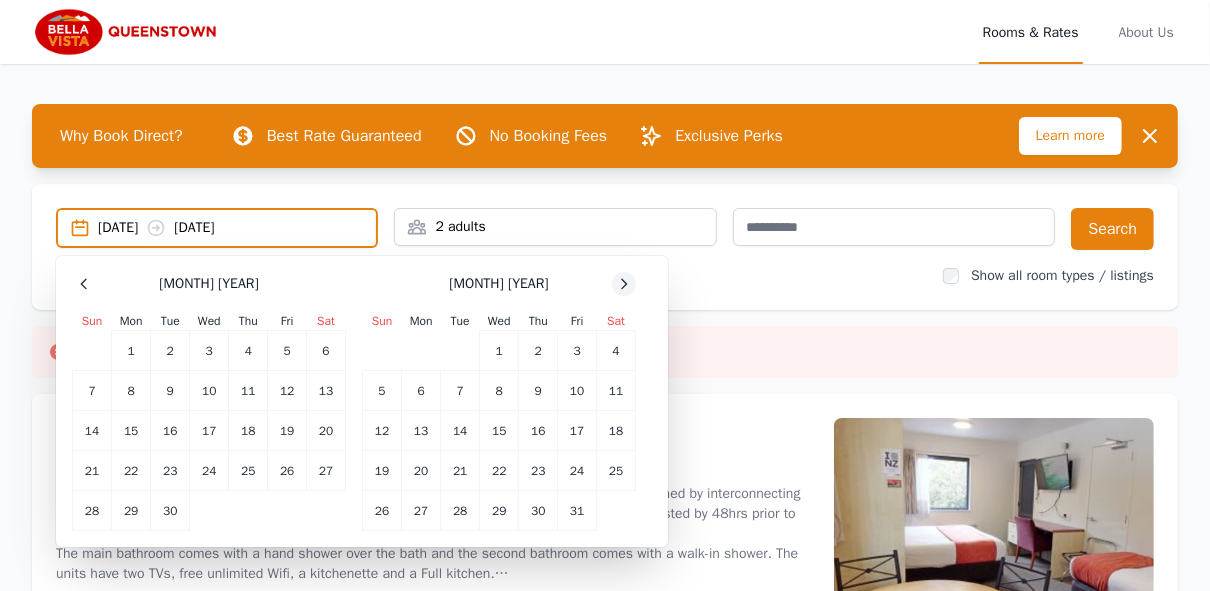click at bounding box center (624, 284) 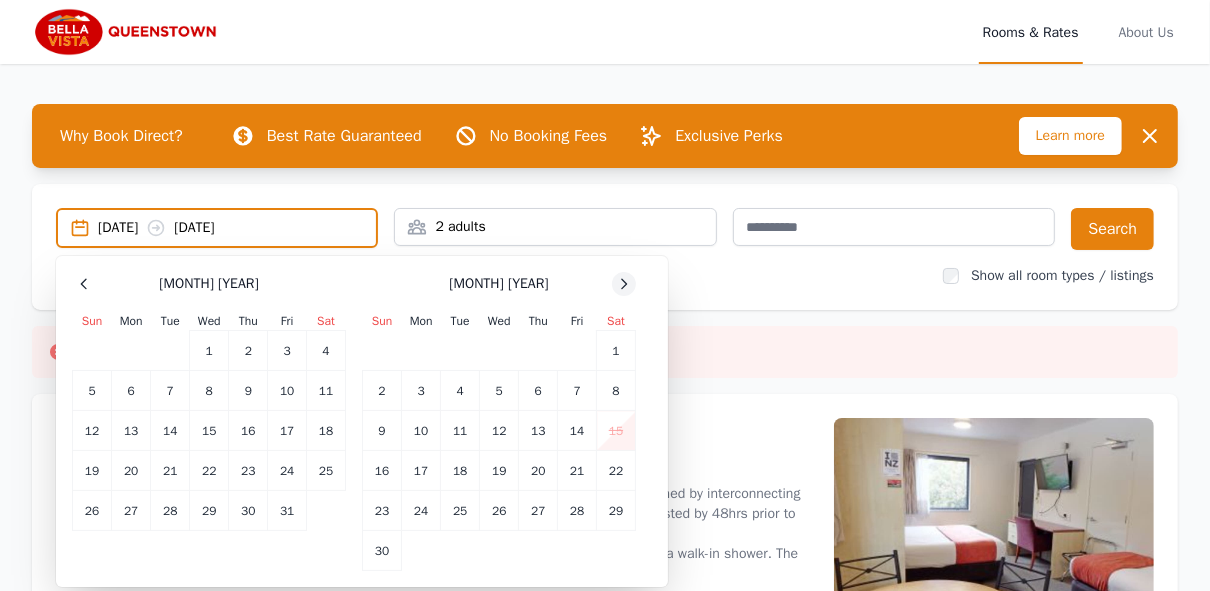 click at bounding box center (624, 284) 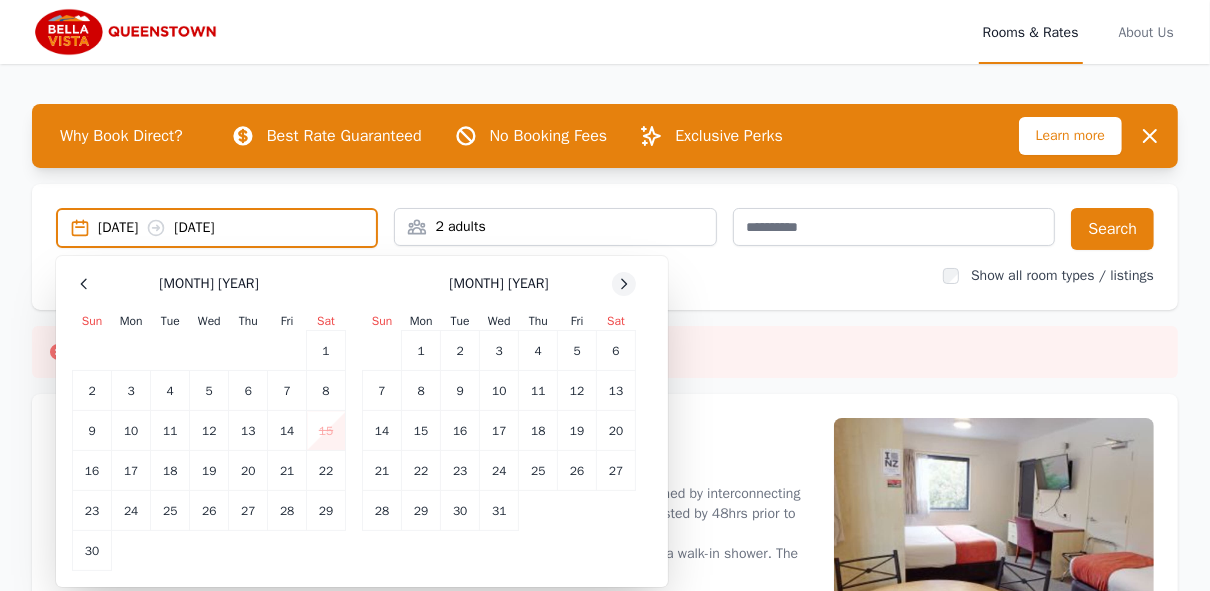 click 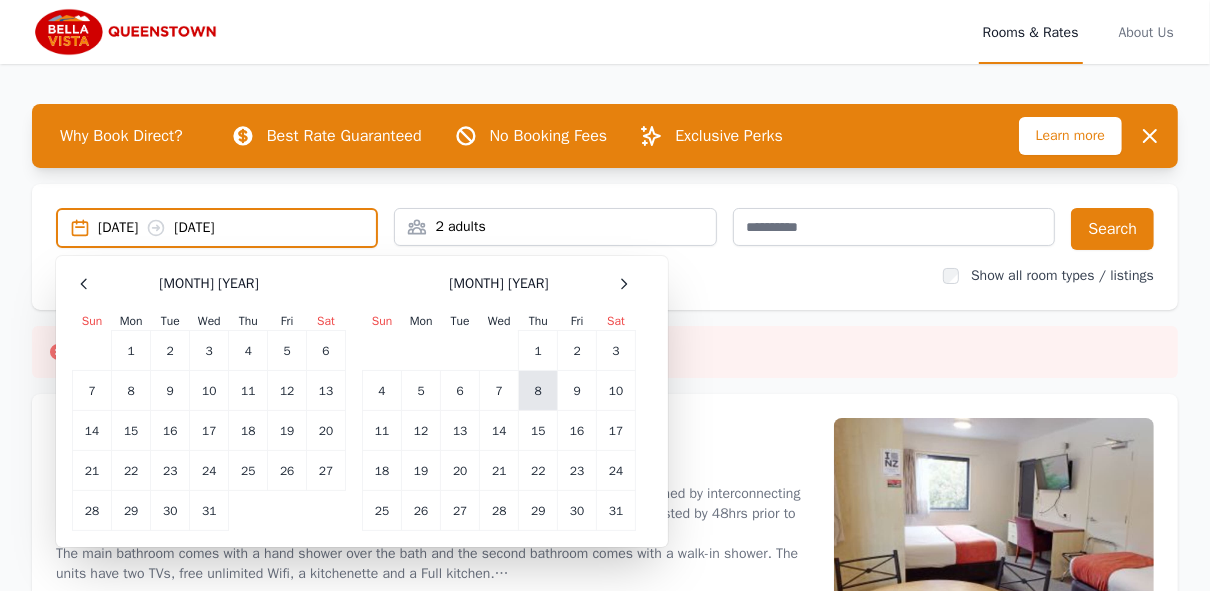 click on "8" at bounding box center (538, 391) 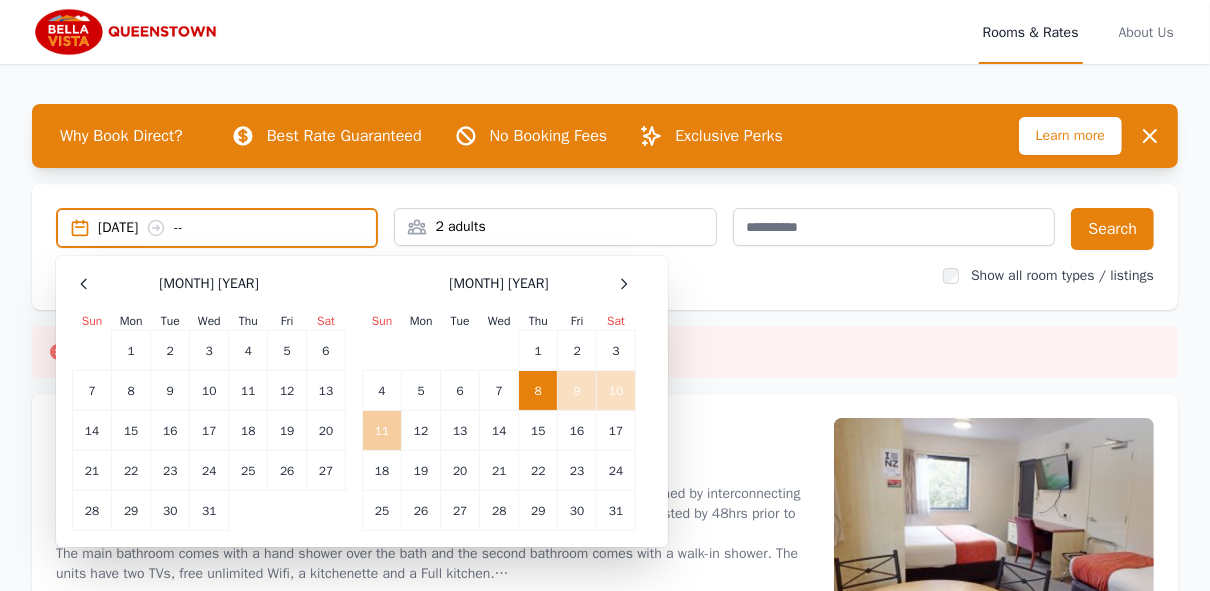 click on "11" at bounding box center [382, 431] 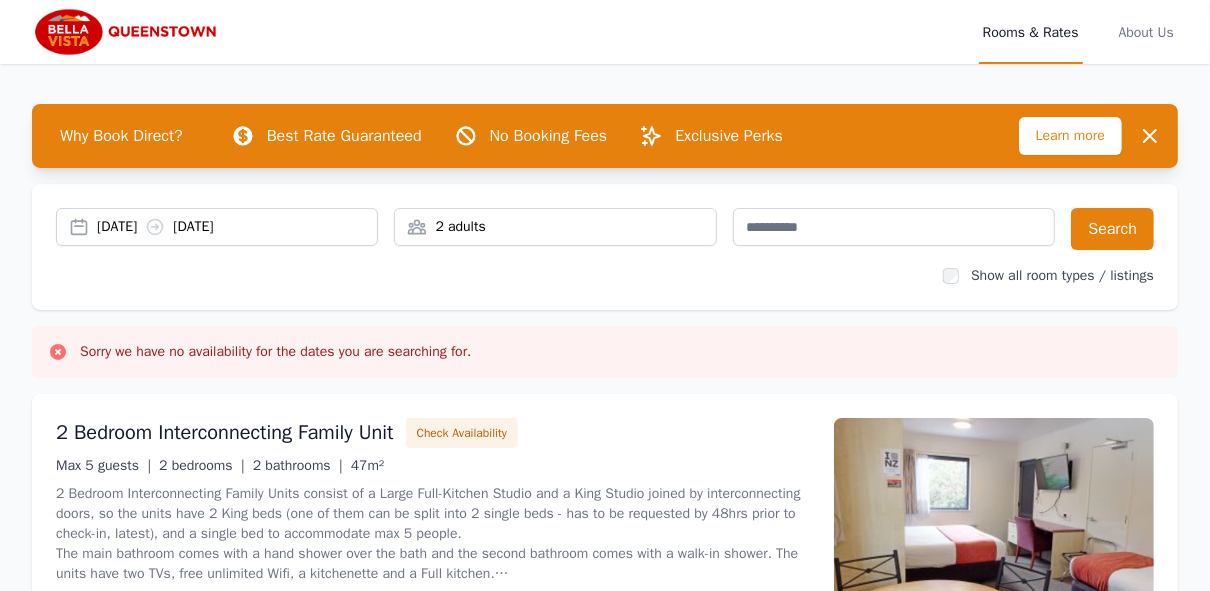 click on "2 adults" at bounding box center [555, 227] 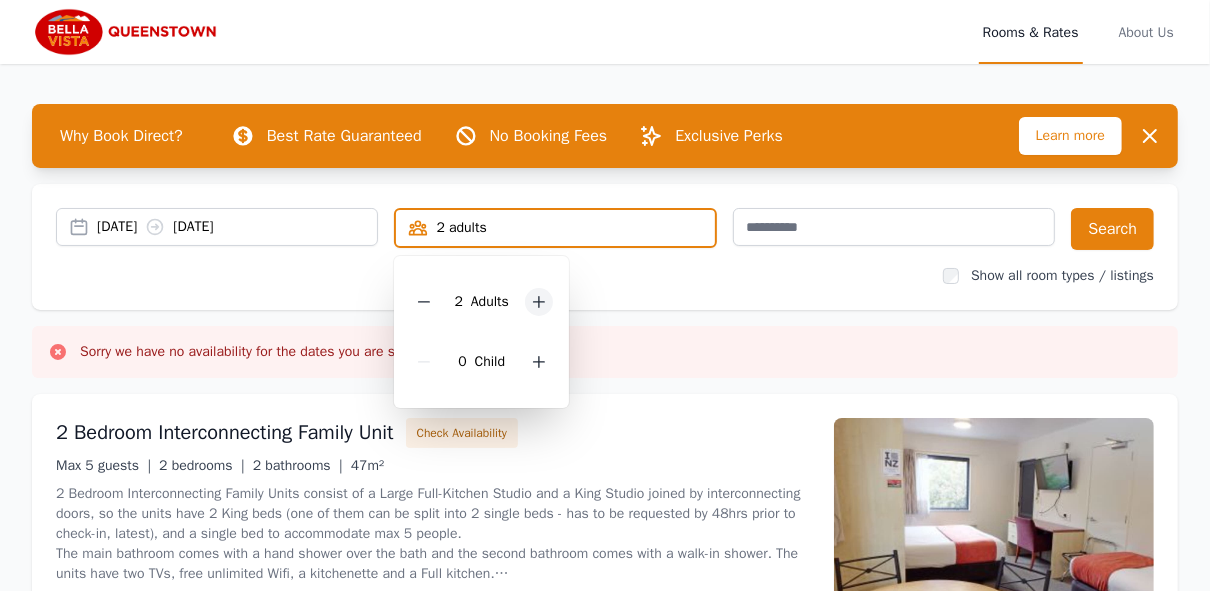 click 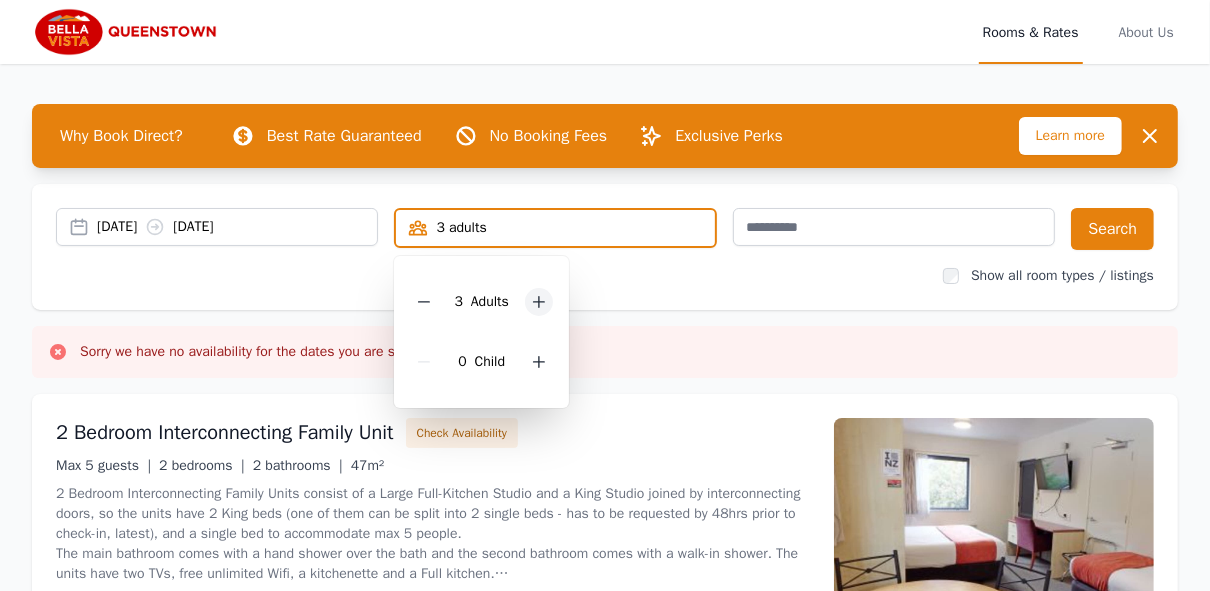 click 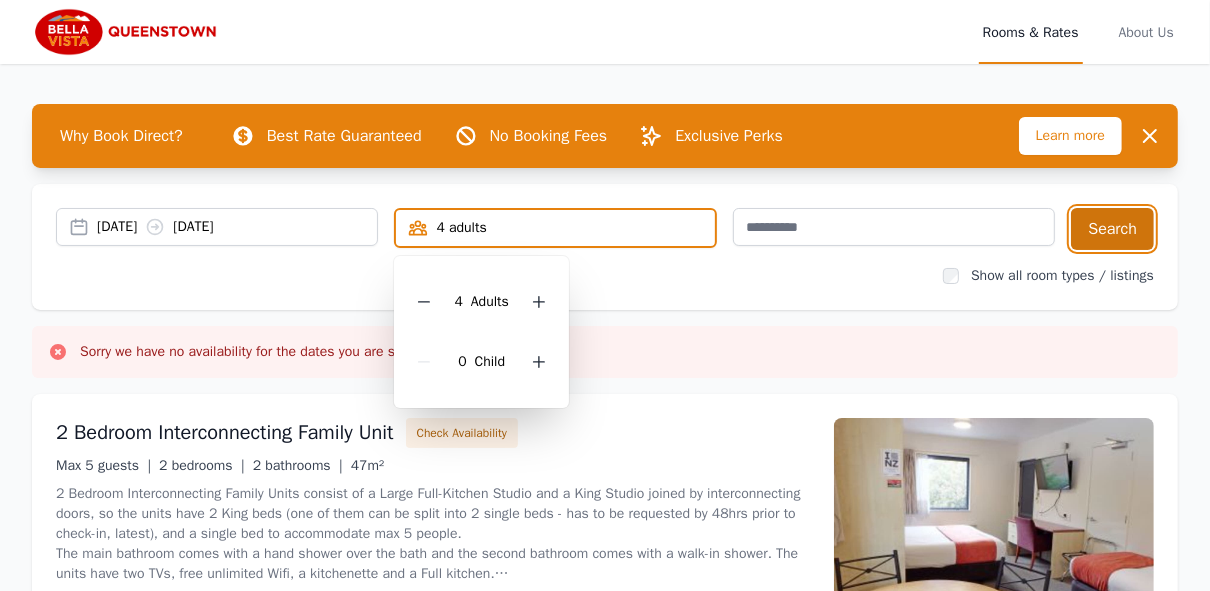 click on "Search" at bounding box center [1112, 229] 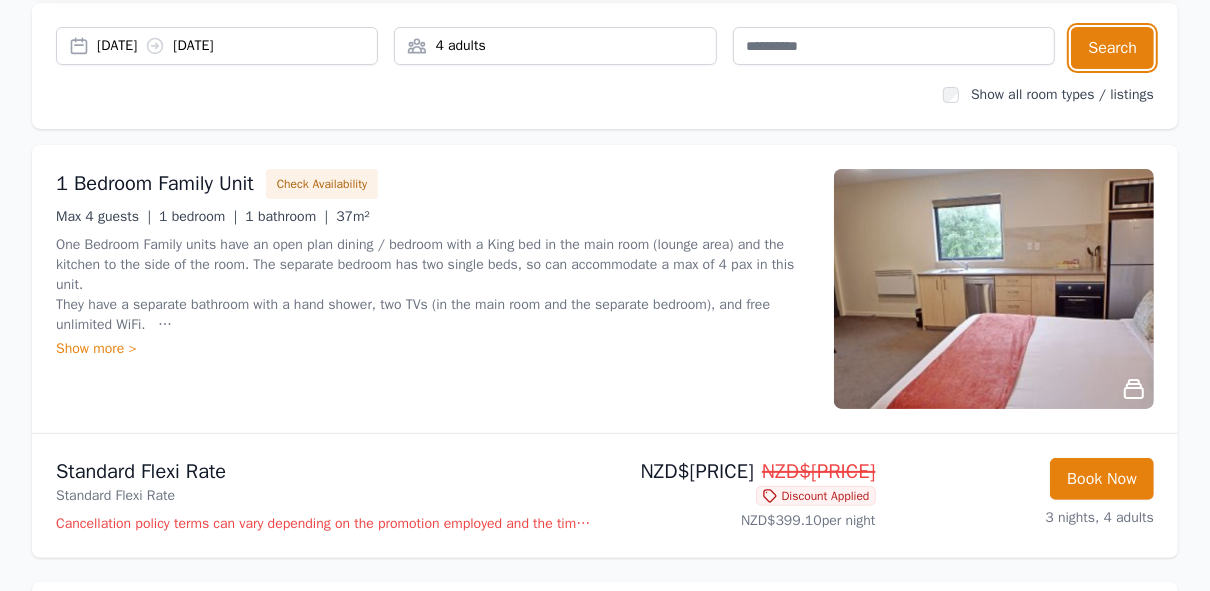 scroll, scrollTop: 255, scrollLeft: 0, axis: vertical 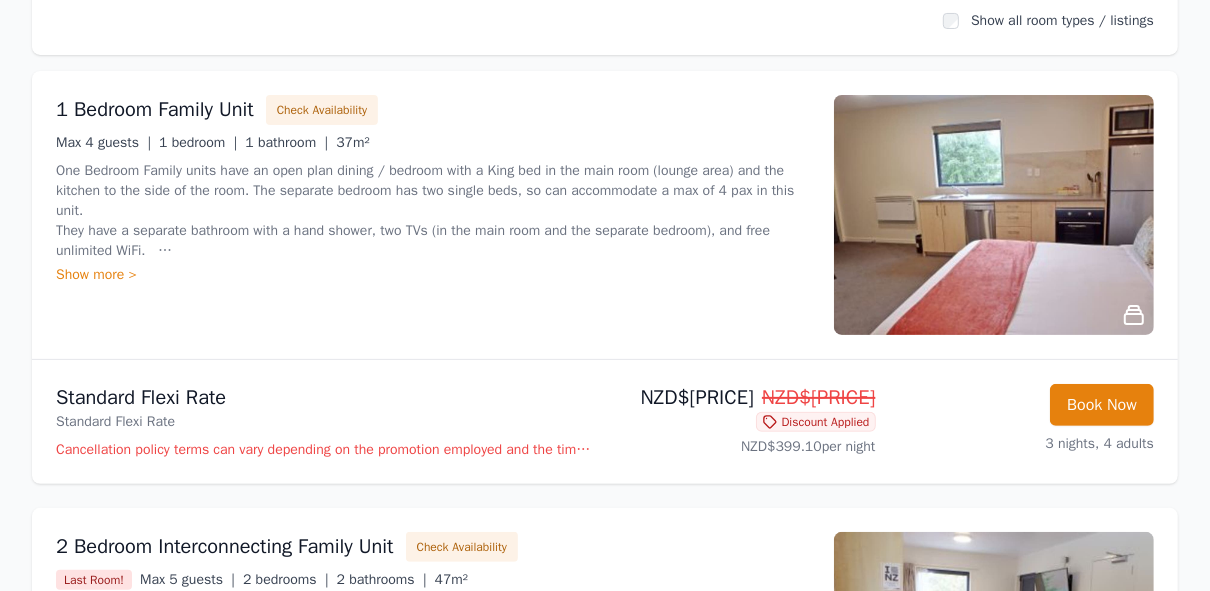 click on "Show more >" at bounding box center (433, 275) 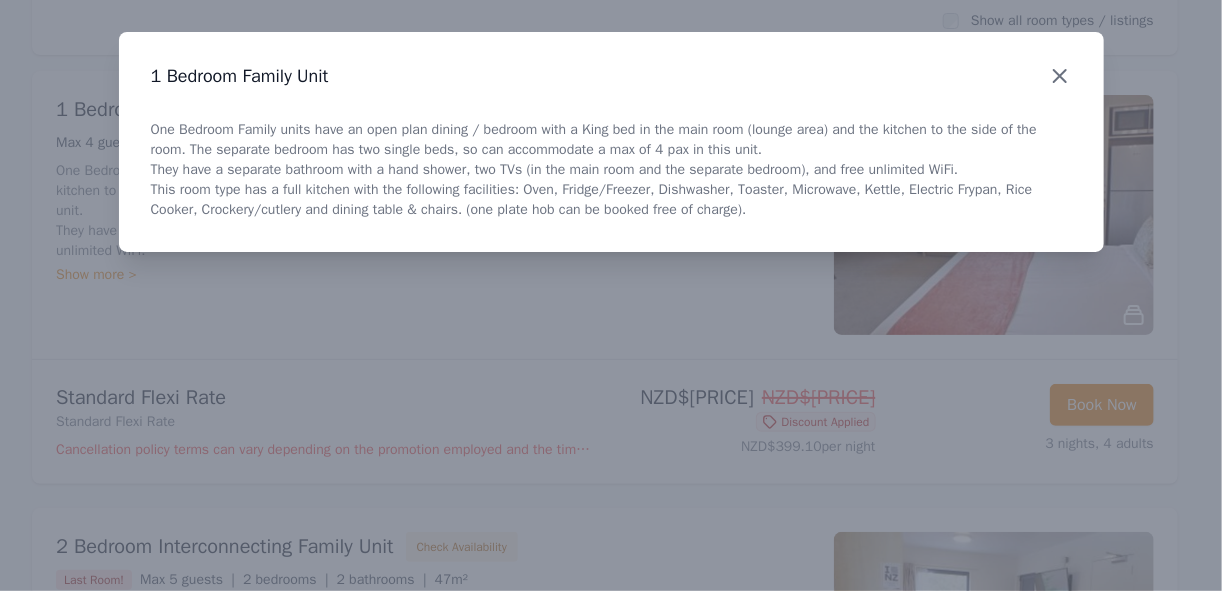 click 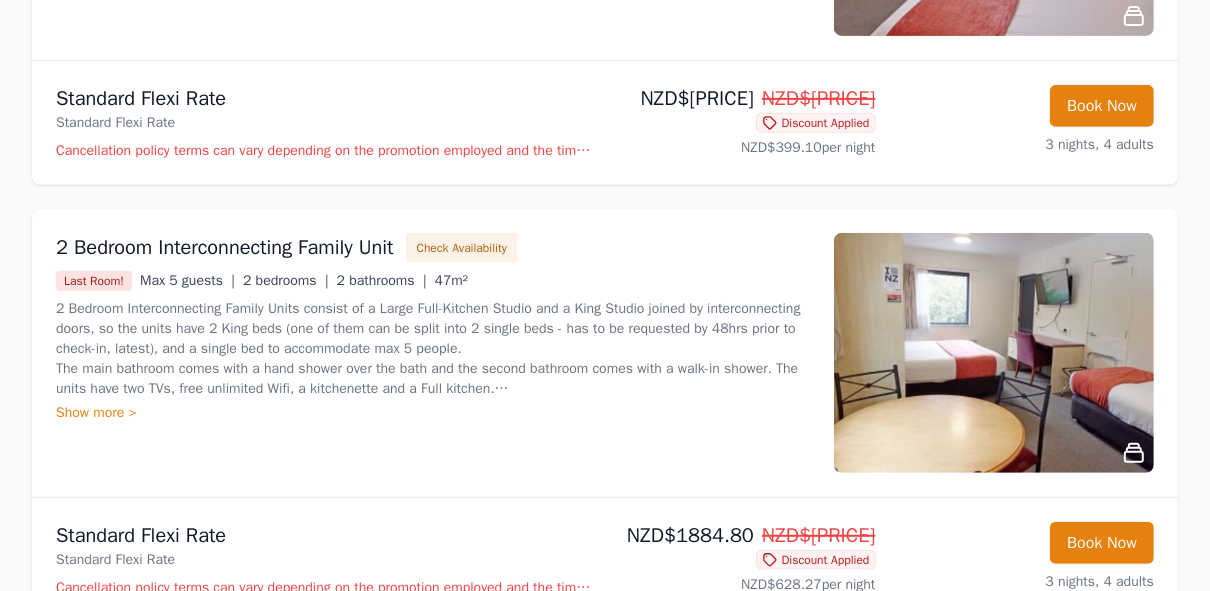 scroll, scrollTop: 607, scrollLeft: 0, axis: vertical 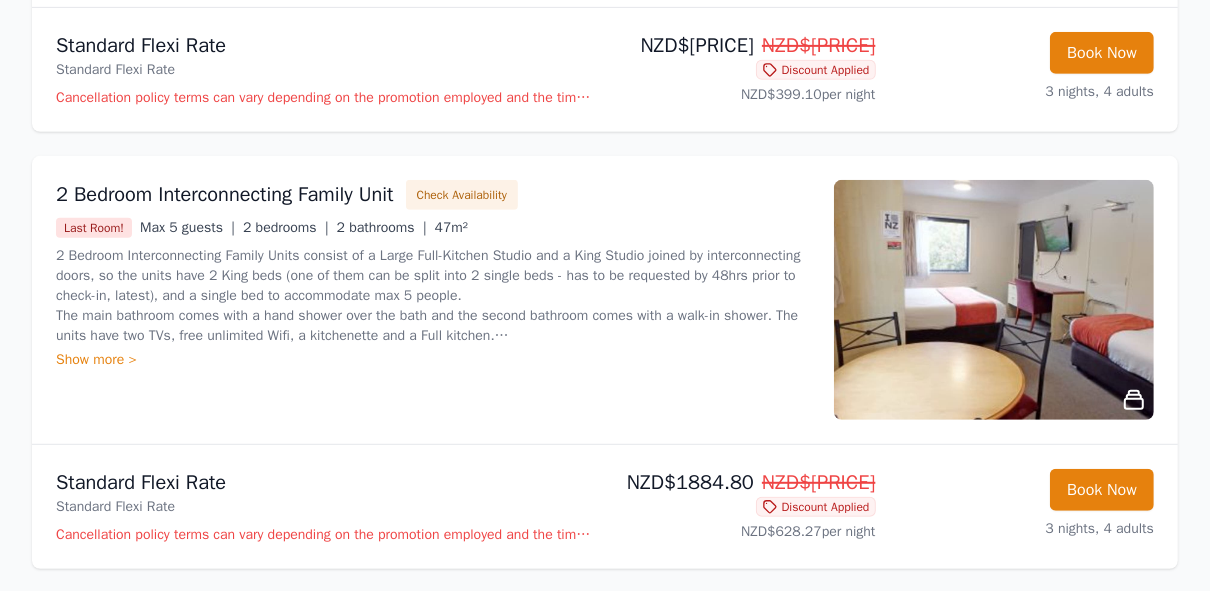 drag, startPoint x: 1215, startPoint y: 585, endPoint x: 887, endPoint y: 148, distance: 546.4 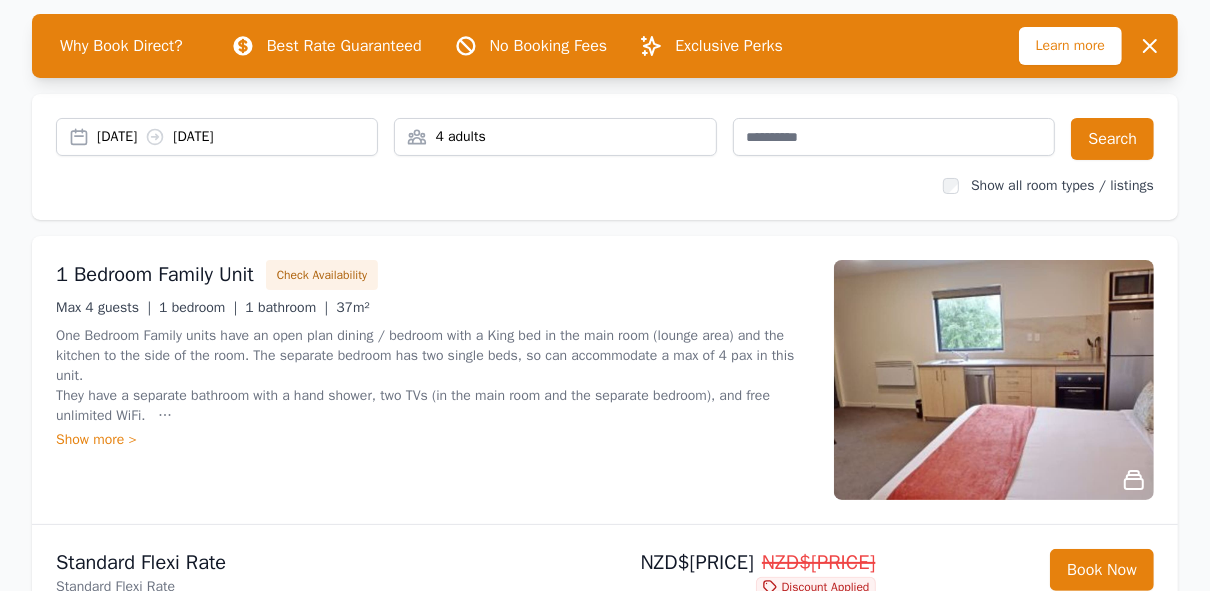 click on "Show more >" at bounding box center [433, 440] 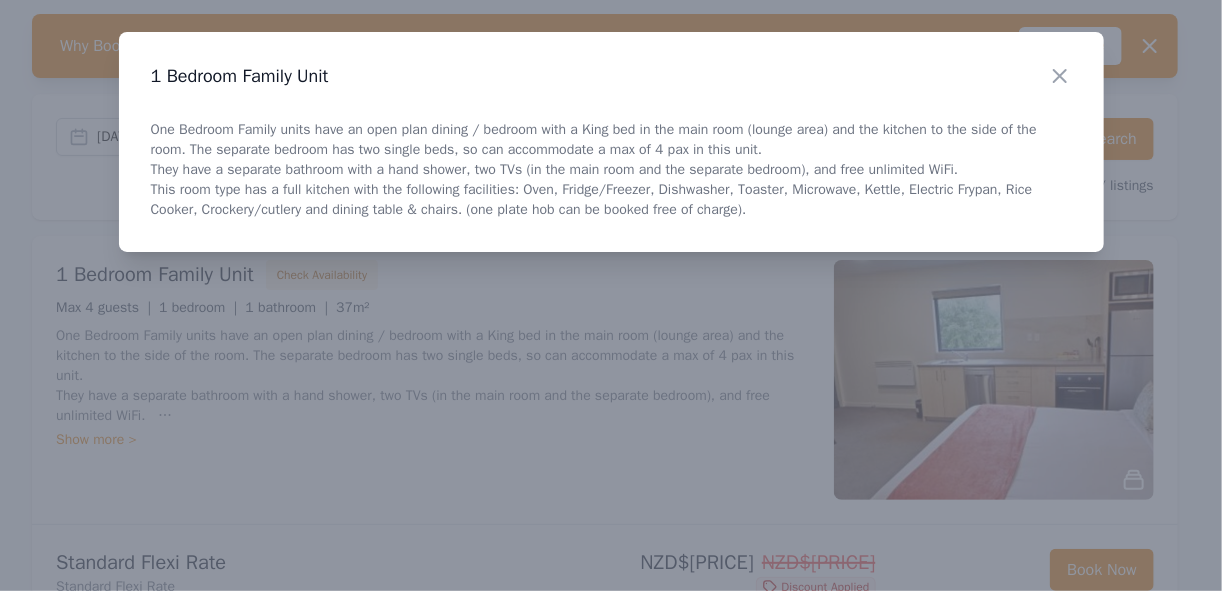 click at bounding box center (611, 295) 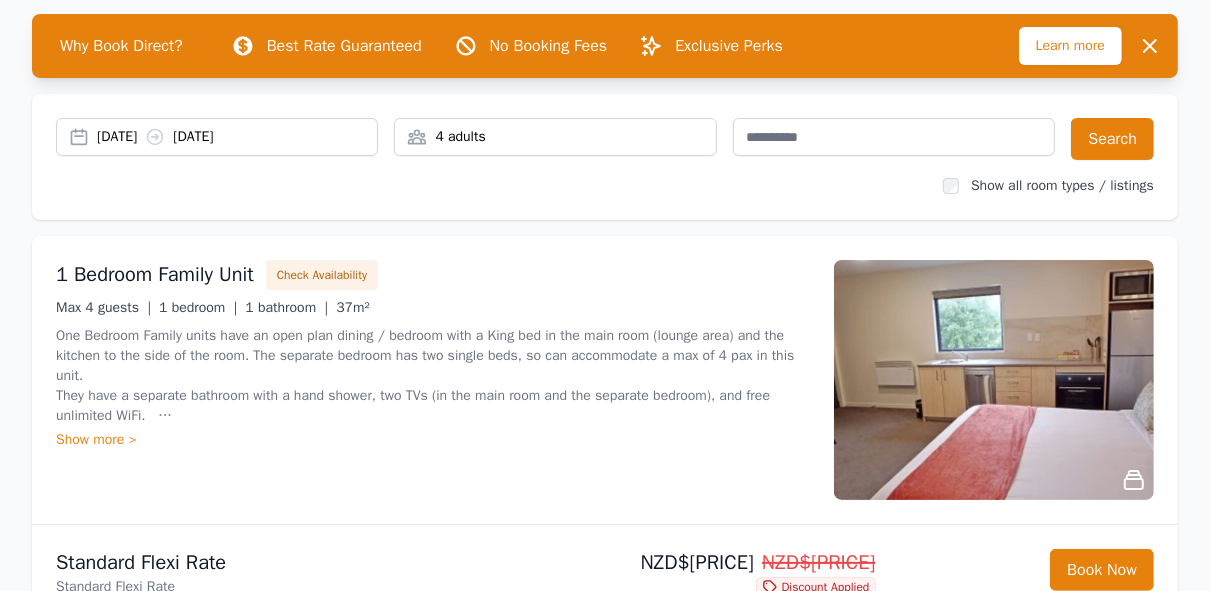 click on "Show more >" at bounding box center [433, 440] 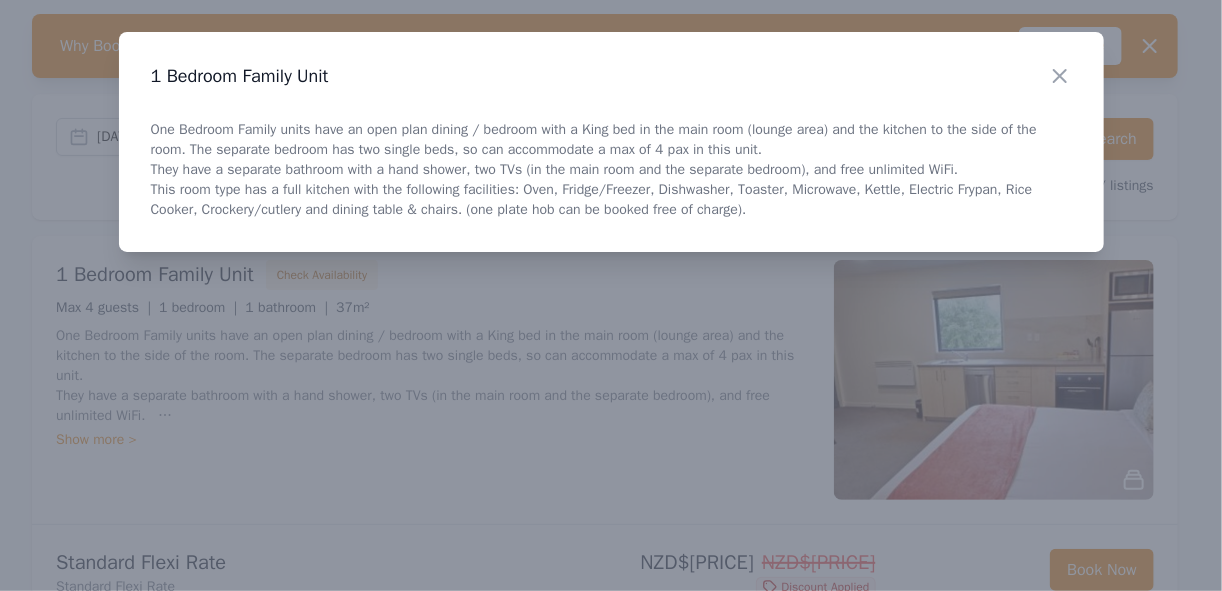 click at bounding box center (611, 295) 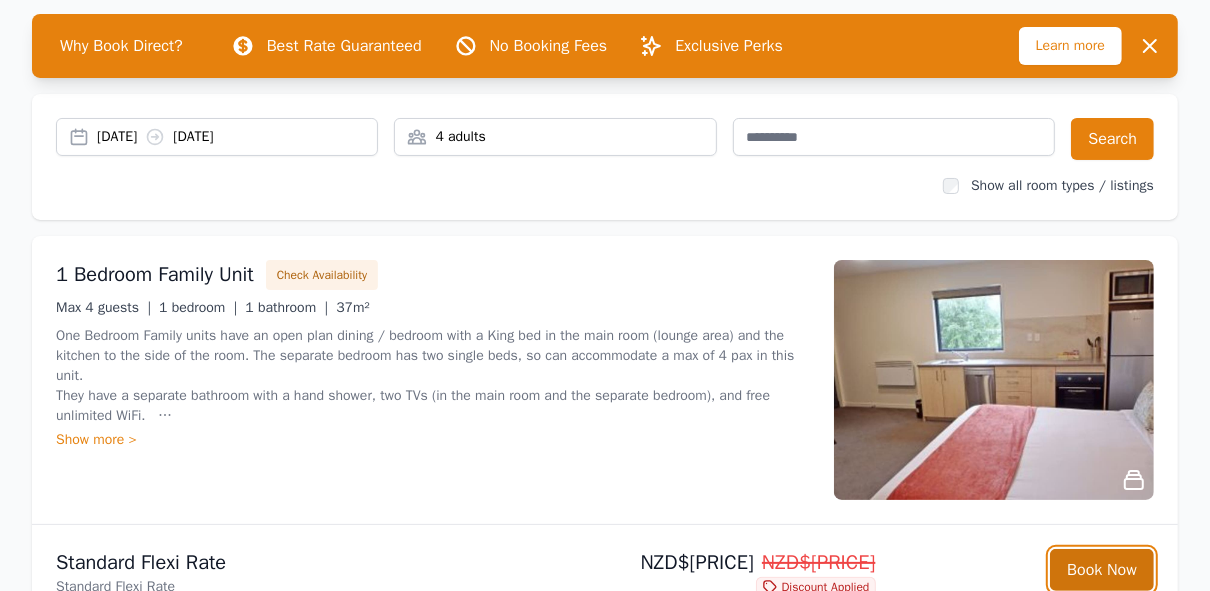 drag, startPoint x: 1115, startPoint y: 564, endPoint x: 1100, endPoint y: 573, distance: 17.492855 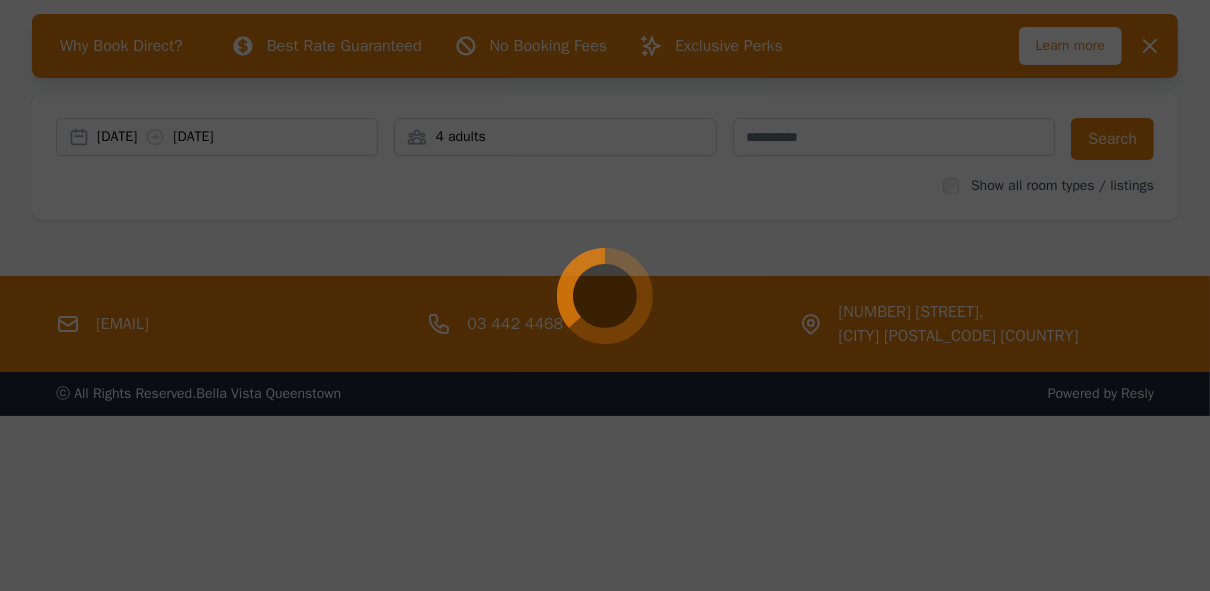 scroll, scrollTop: 0, scrollLeft: 0, axis: both 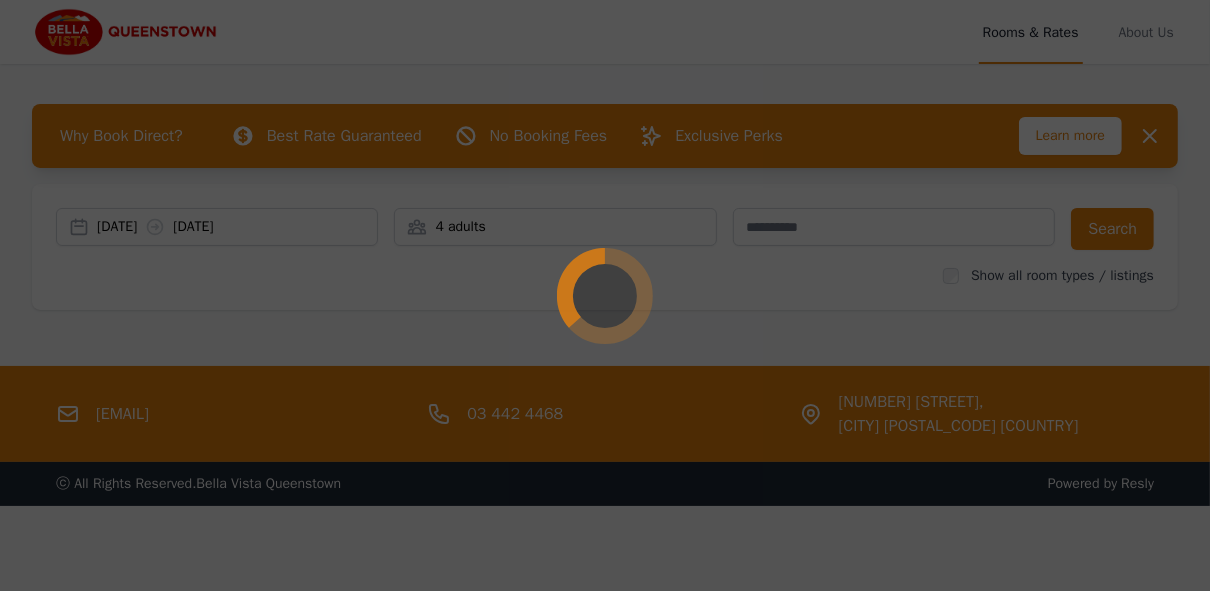 select on "**" 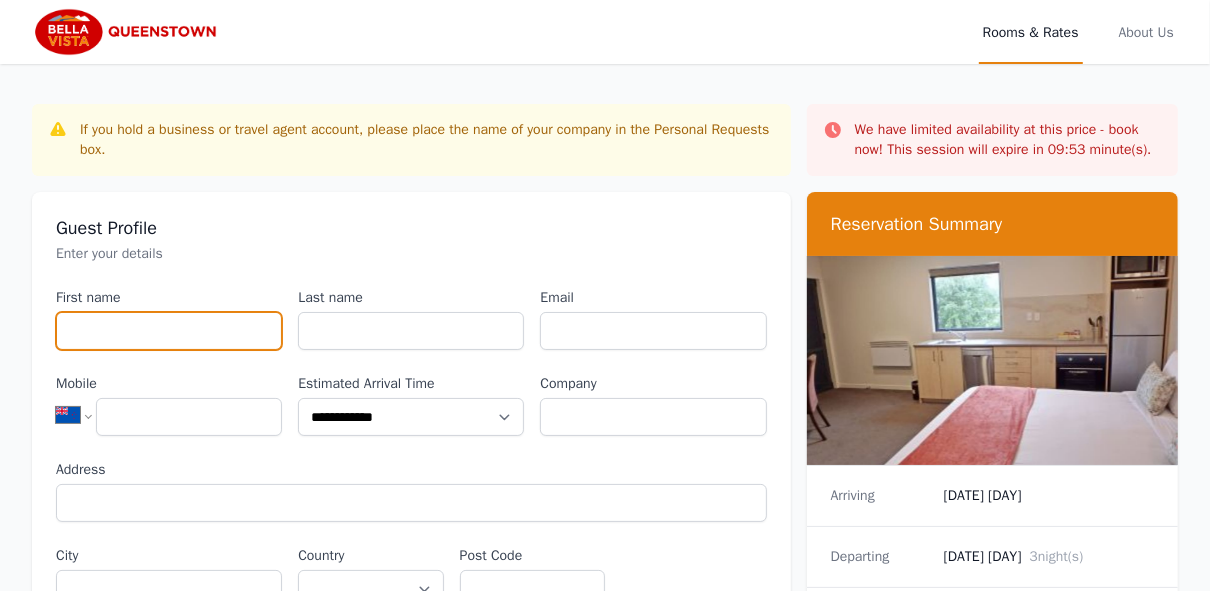 click on "First name" at bounding box center [169, 331] 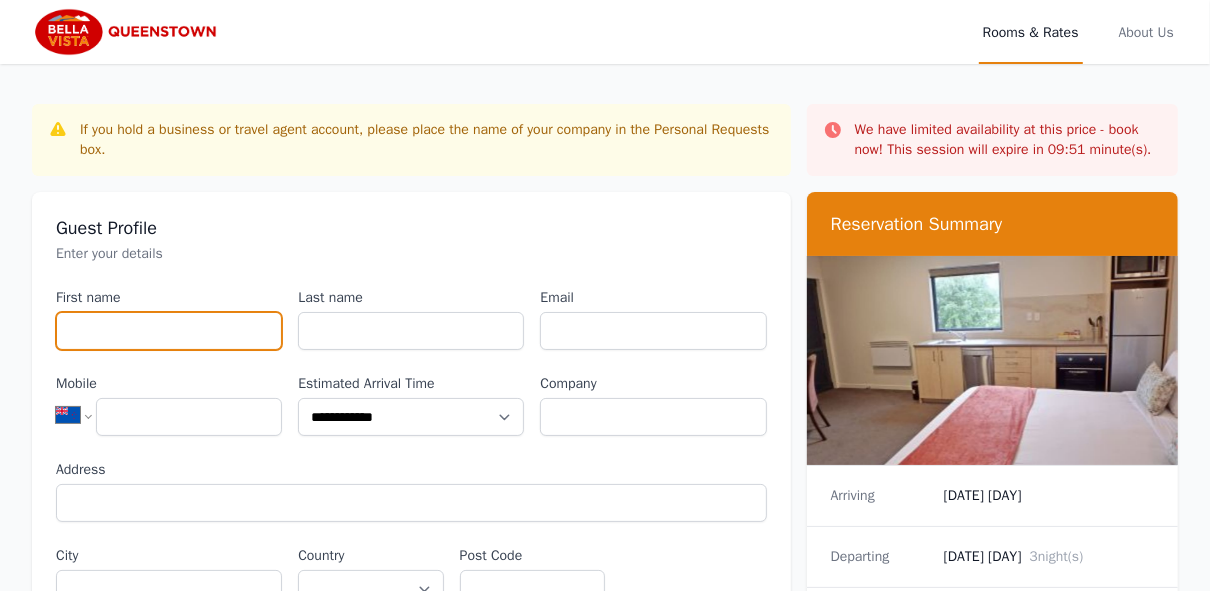 type on "*****" 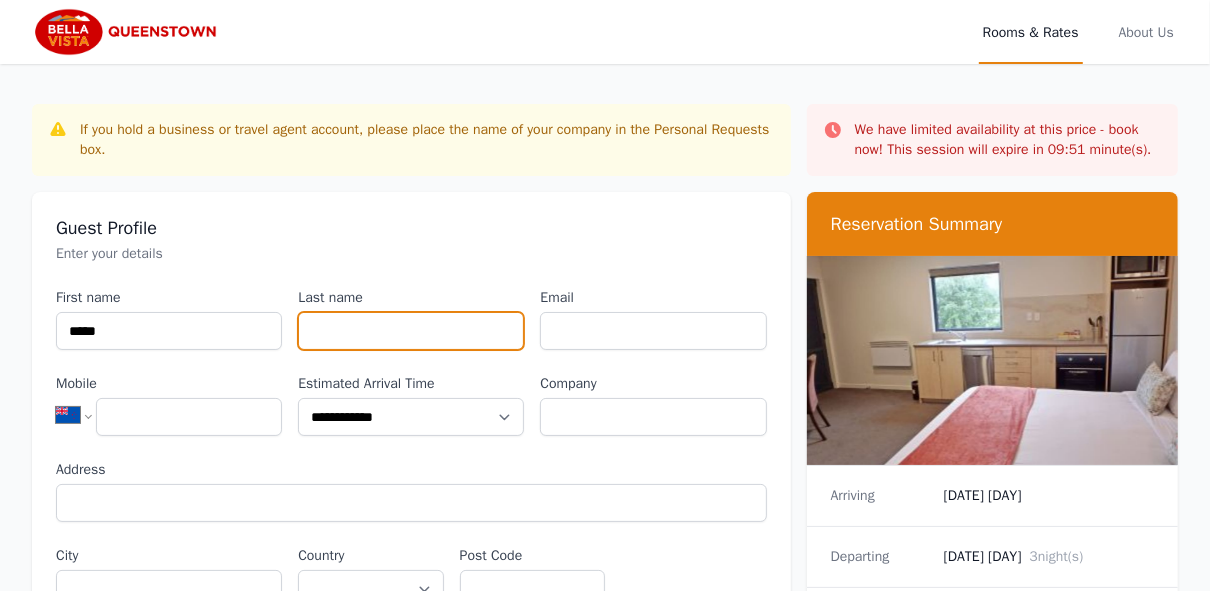 type on "*****" 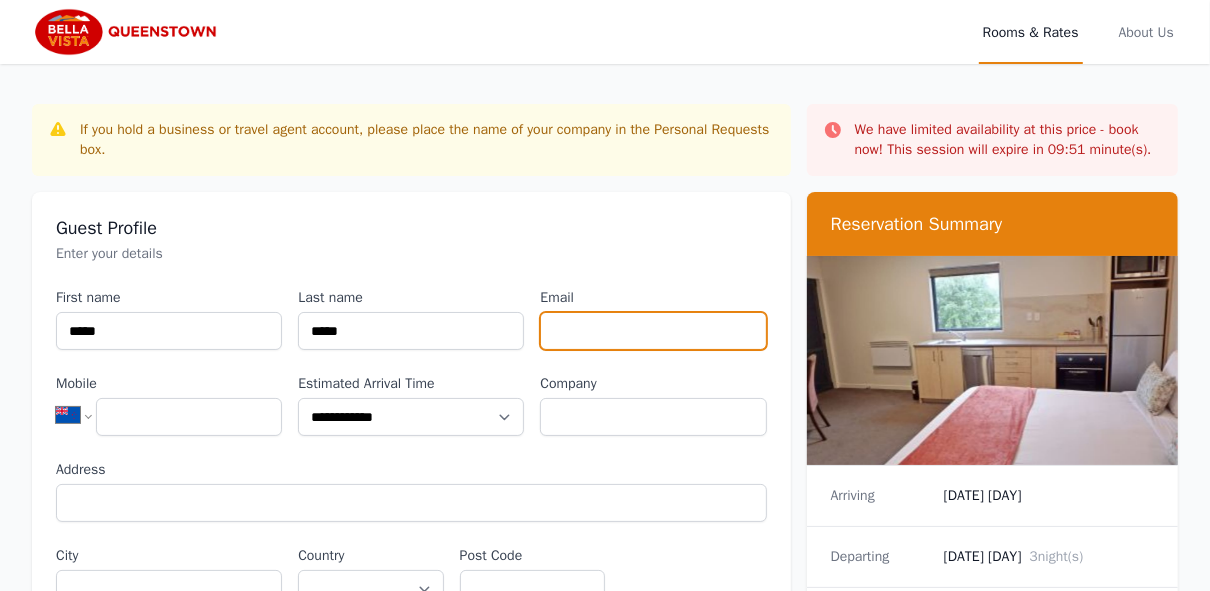 type on "**********" 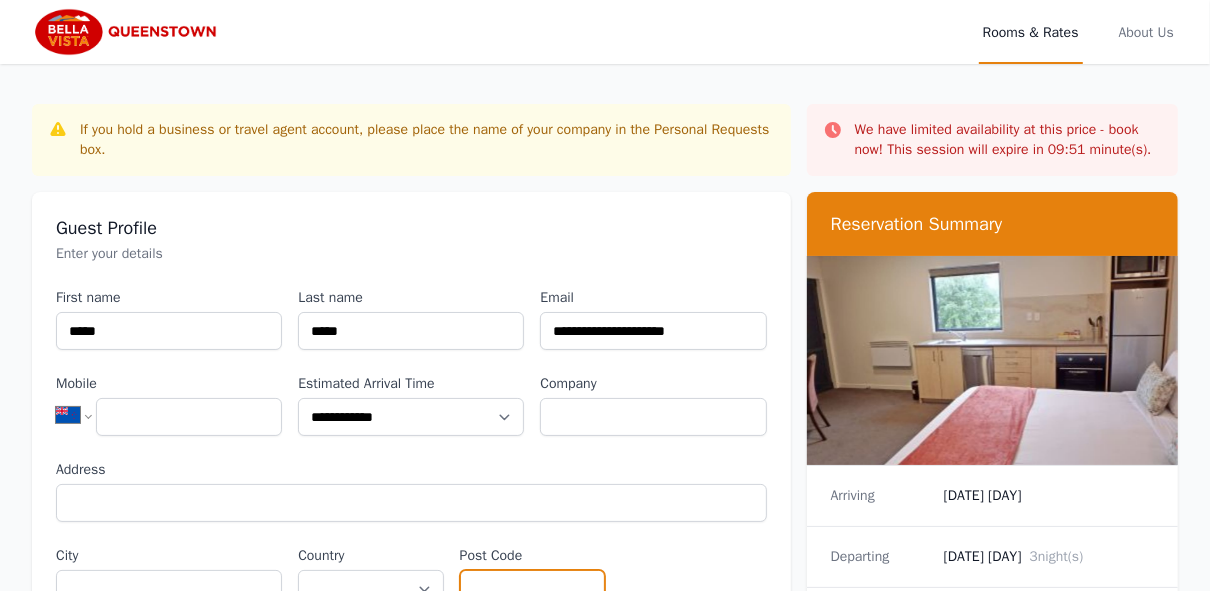 type on "****" 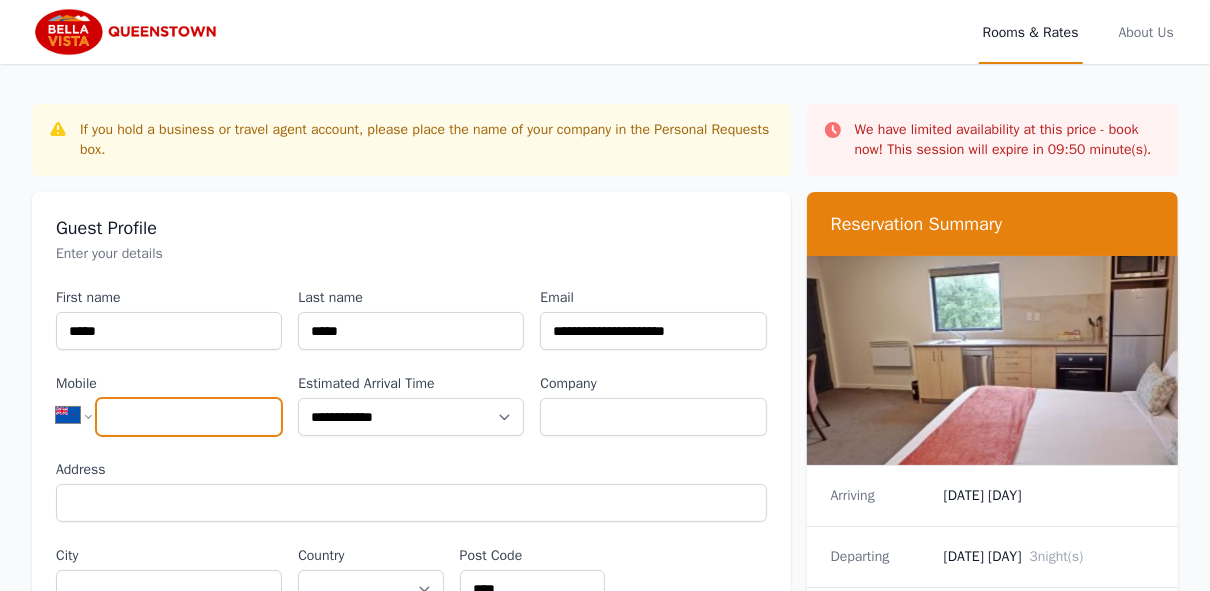 click on "Mobile" at bounding box center [189, 417] 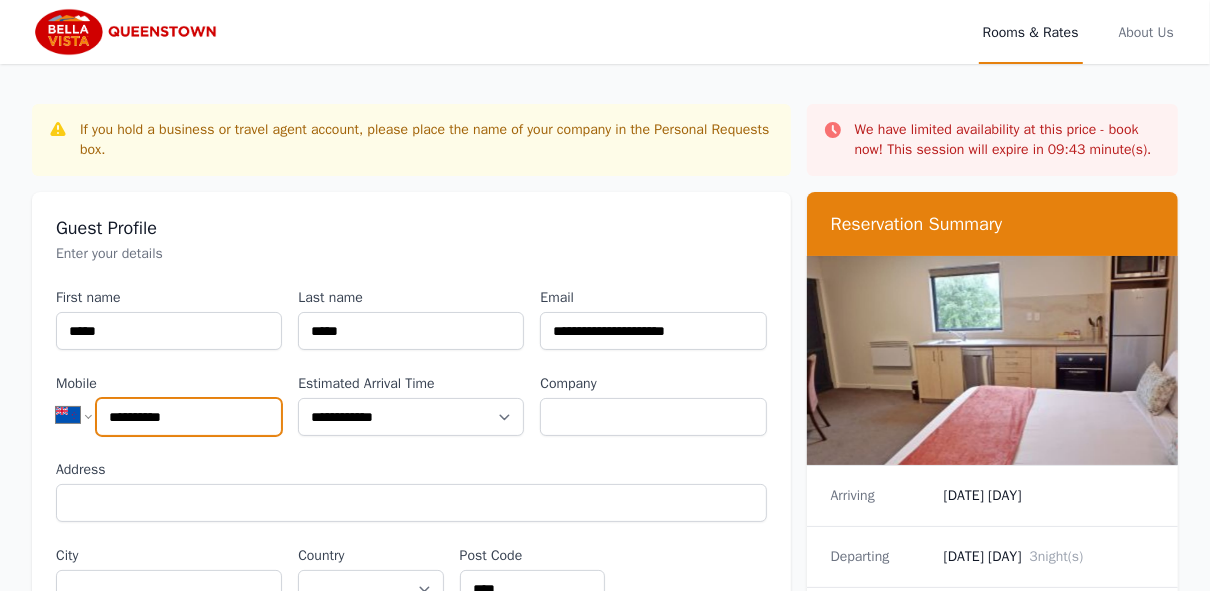 type on "**********" 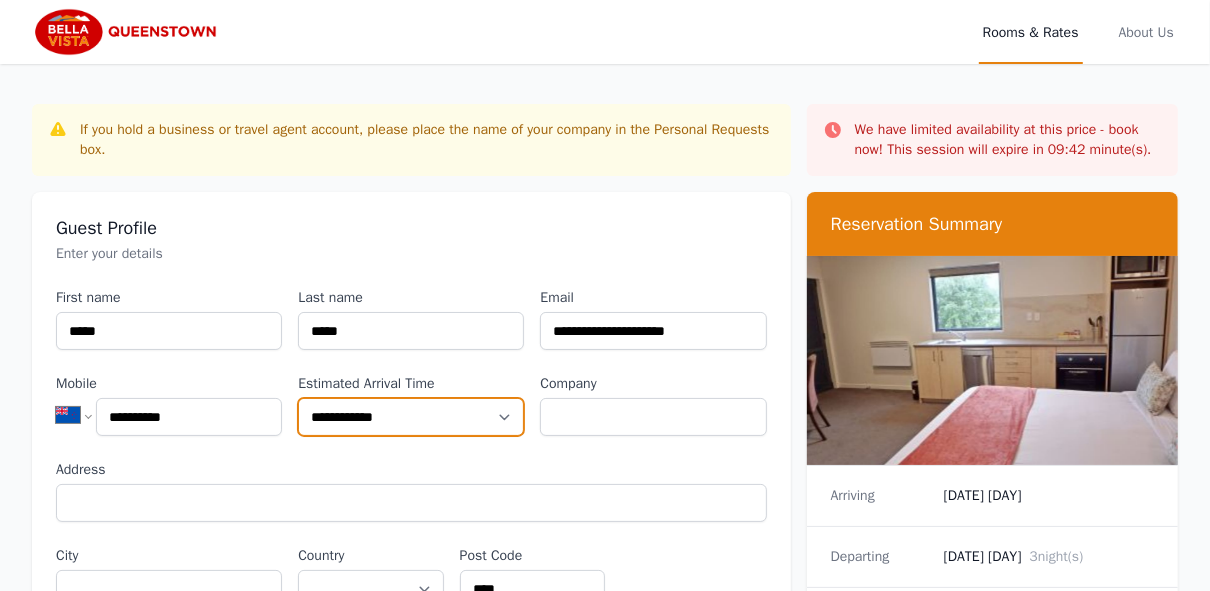 click on "**********" at bounding box center [411, 417] 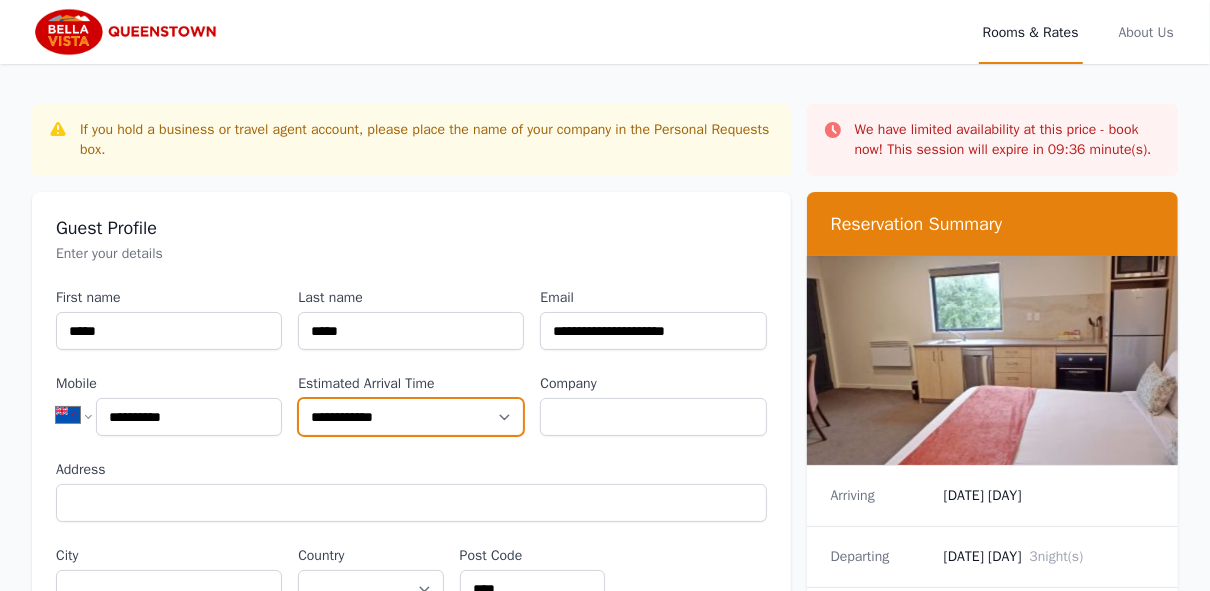 select on "**********" 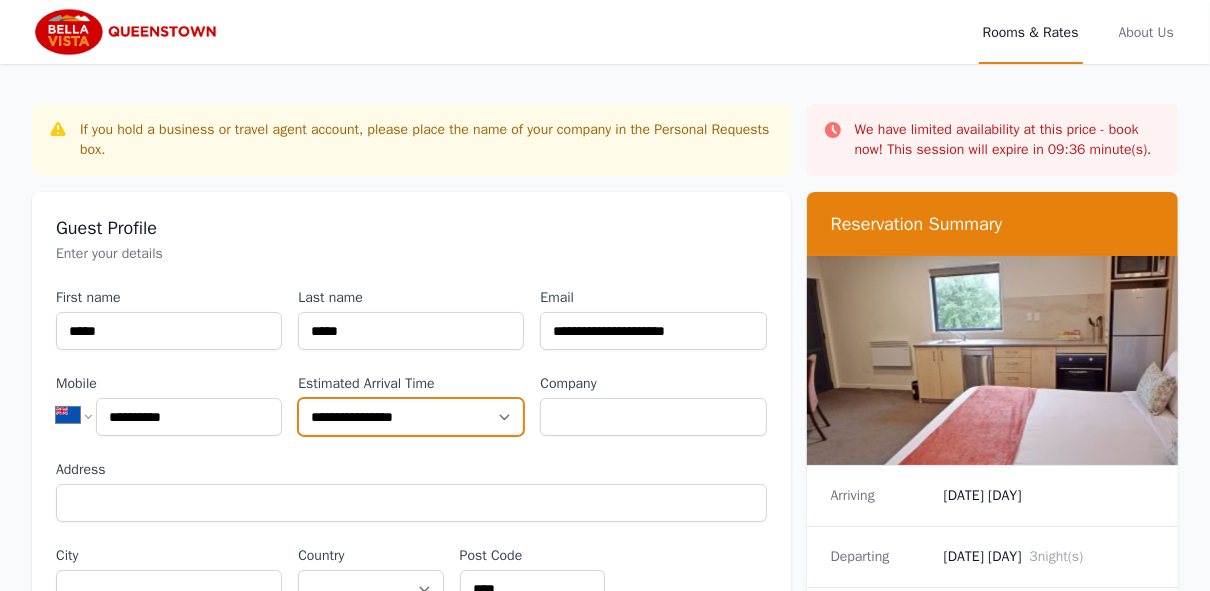 click on "**********" at bounding box center (411, 417) 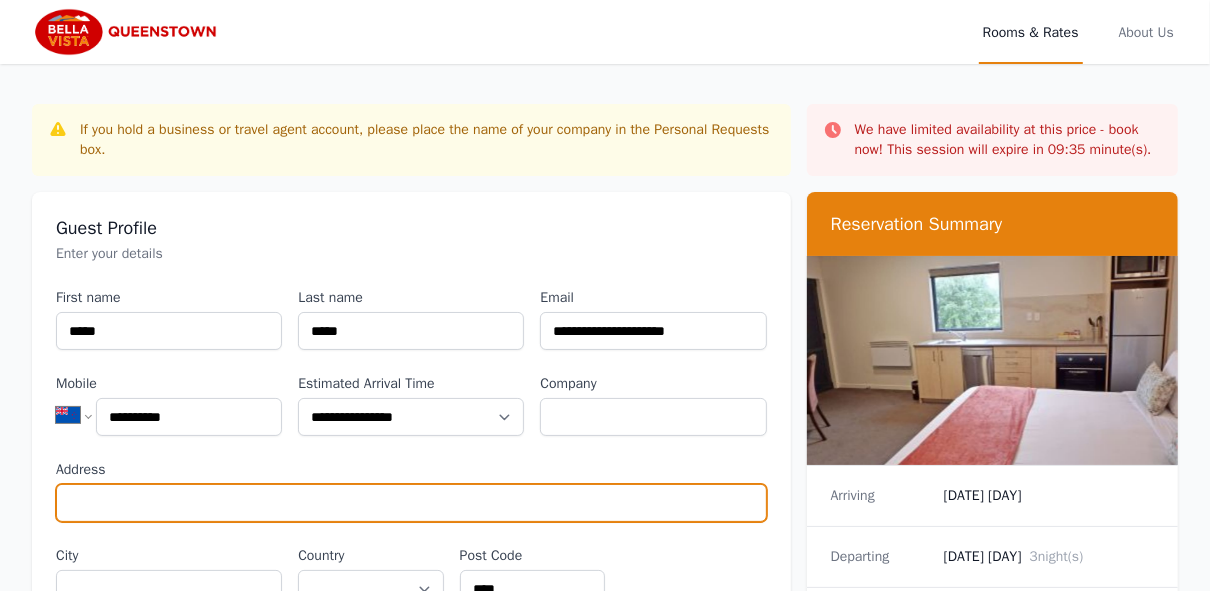 click on "Address" at bounding box center [411, 503] 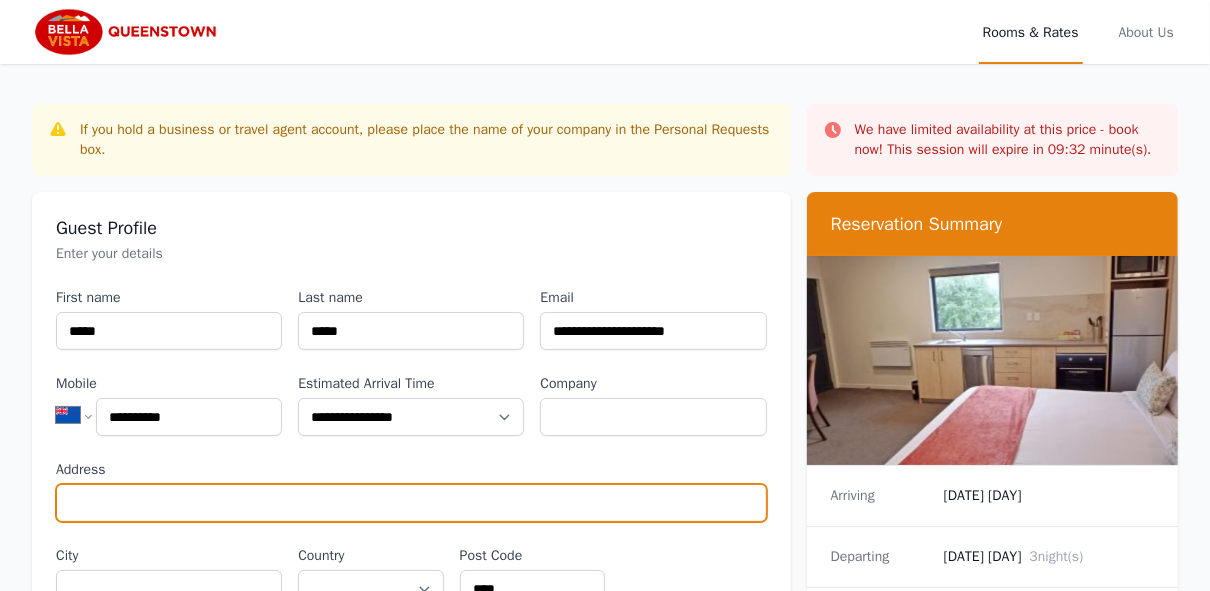 type on "**********" 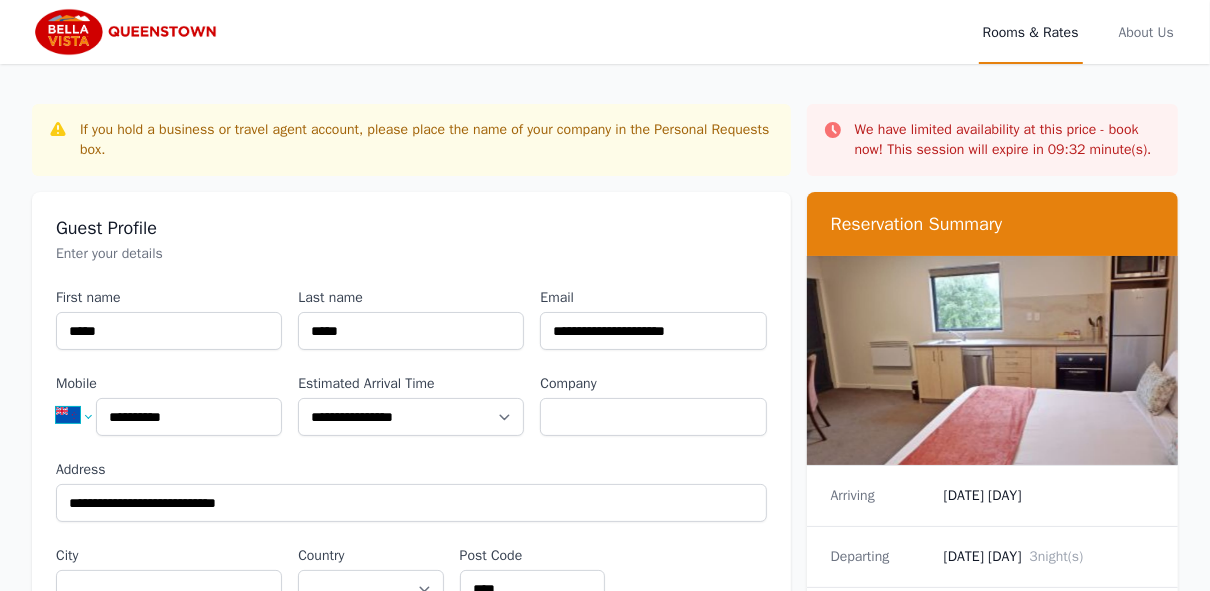 select on "**" 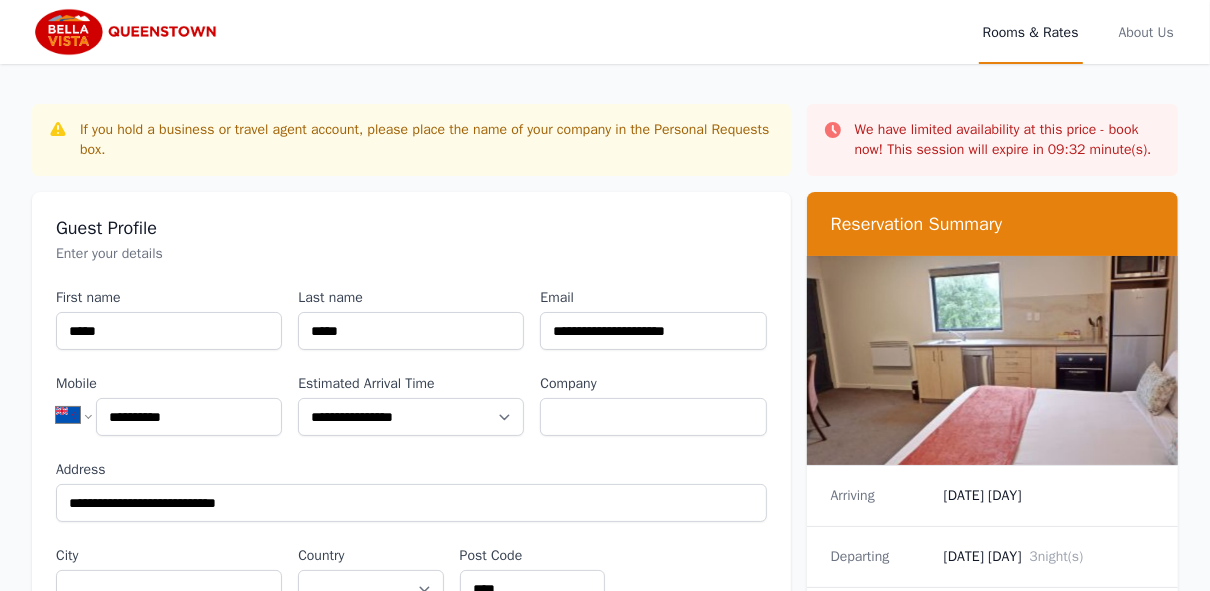 type on "**********" 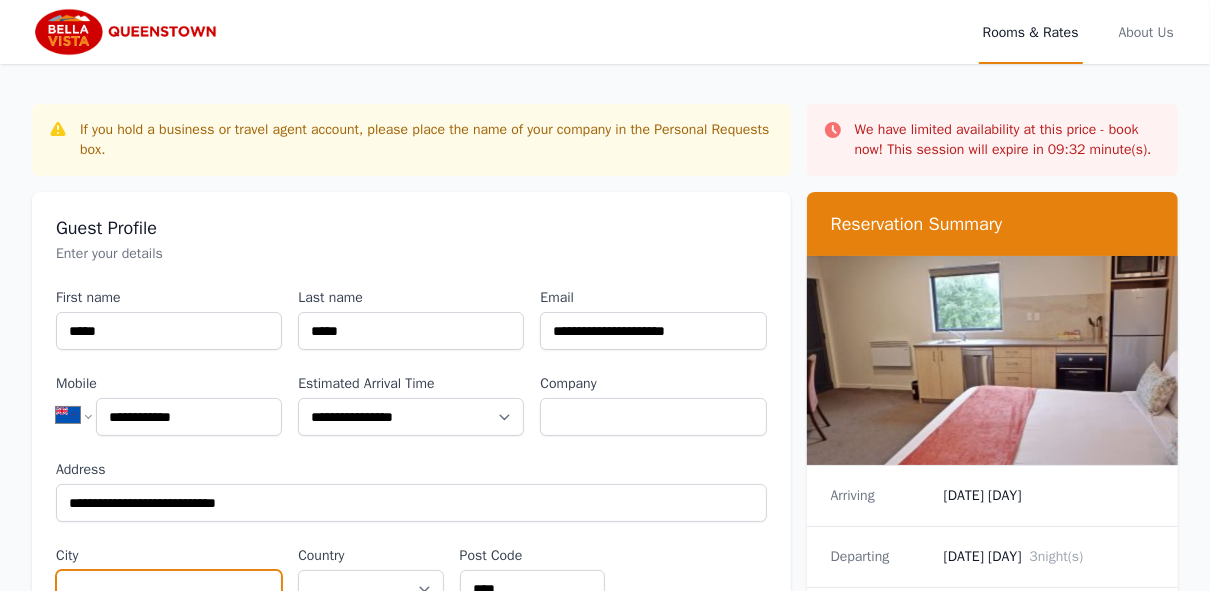 type on "*******" 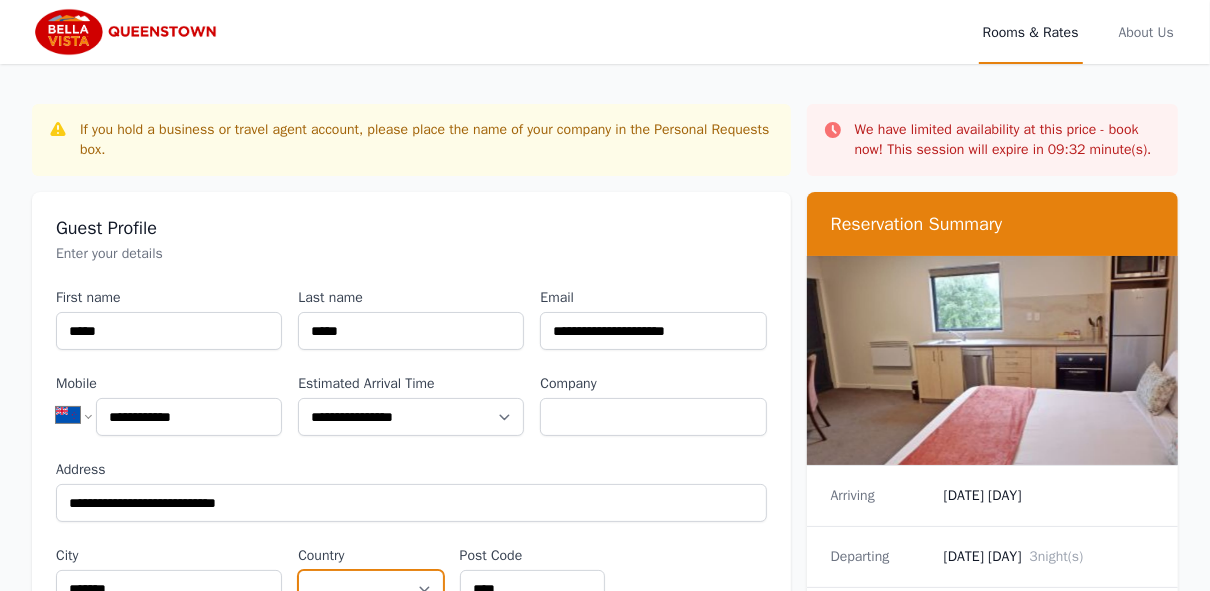 select on "*********" 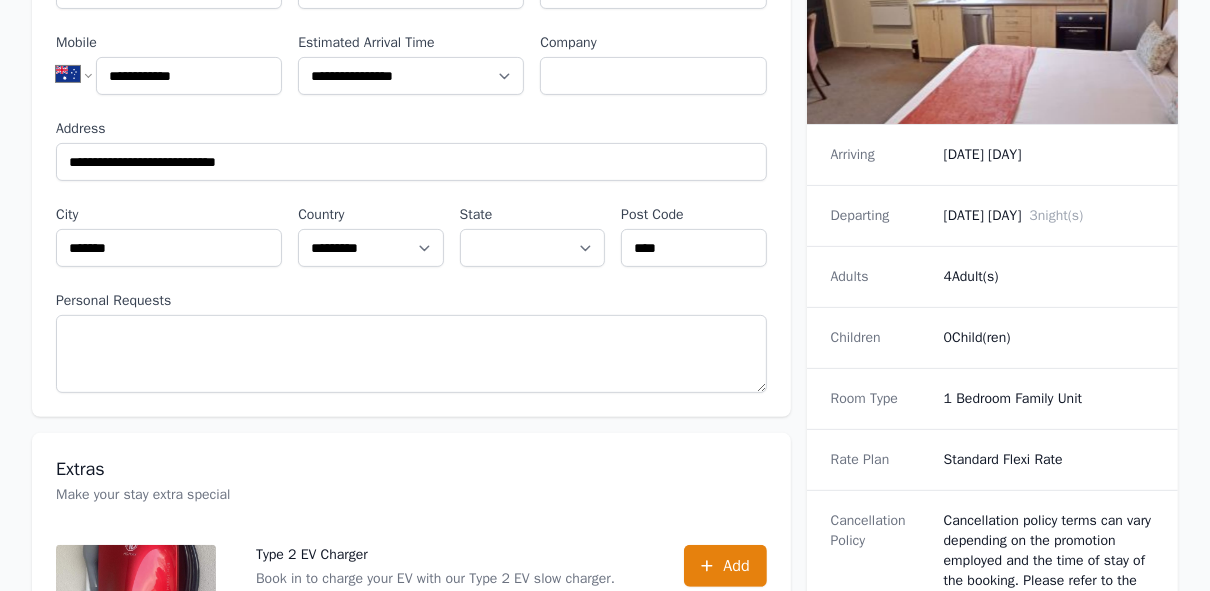 scroll, scrollTop: 362, scrollLeft: 0, axis: vertical 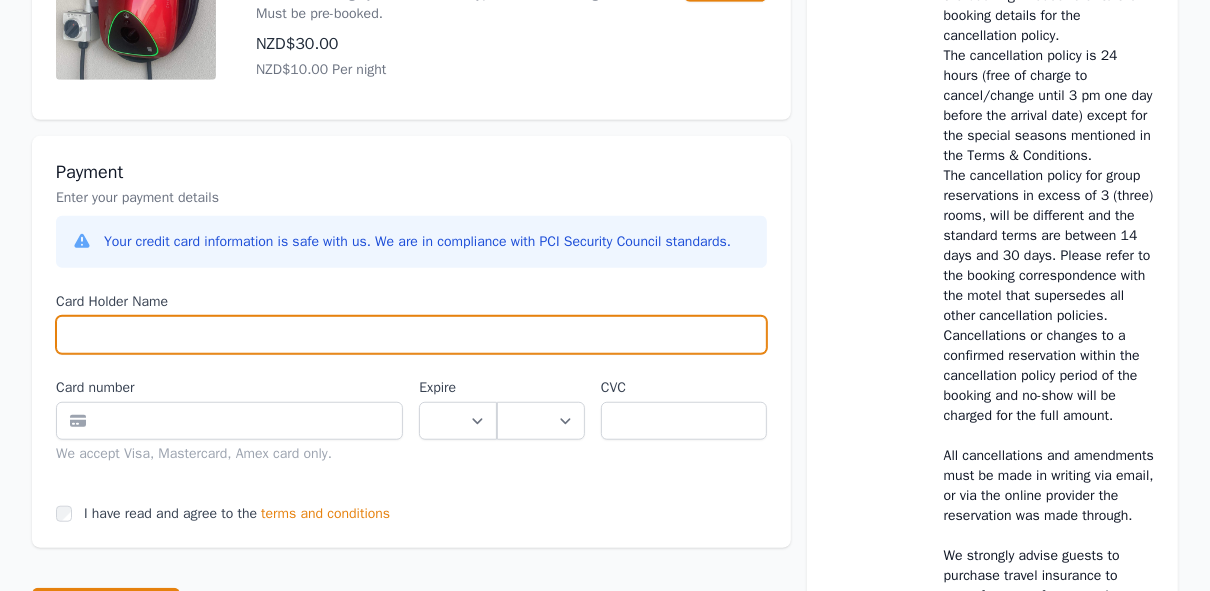 drag, startPoint x: 1212, startPoint y: 583, endPoint x: 247, endPoint y: 335, distance: 996.35785 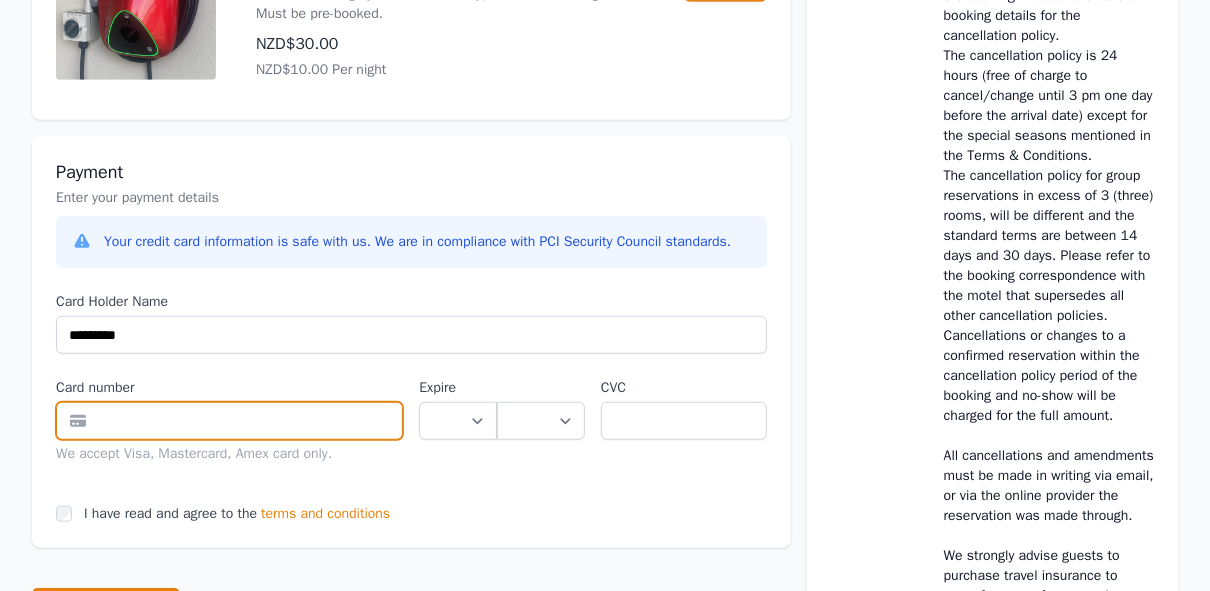 click at bounding box center (229, 421) 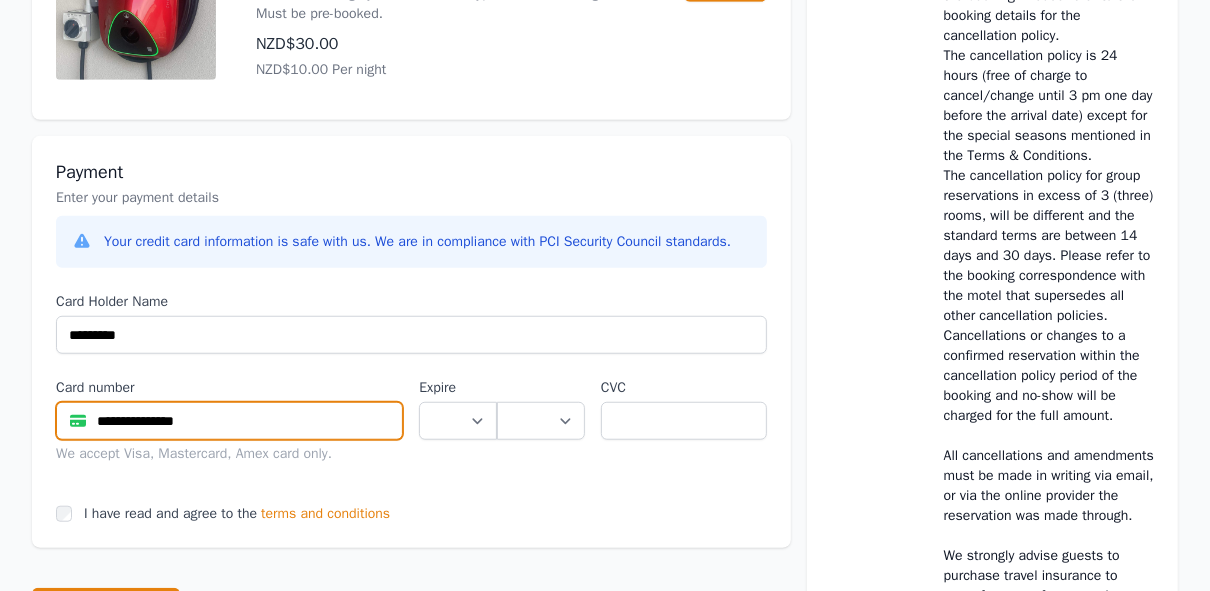 type on "**********" 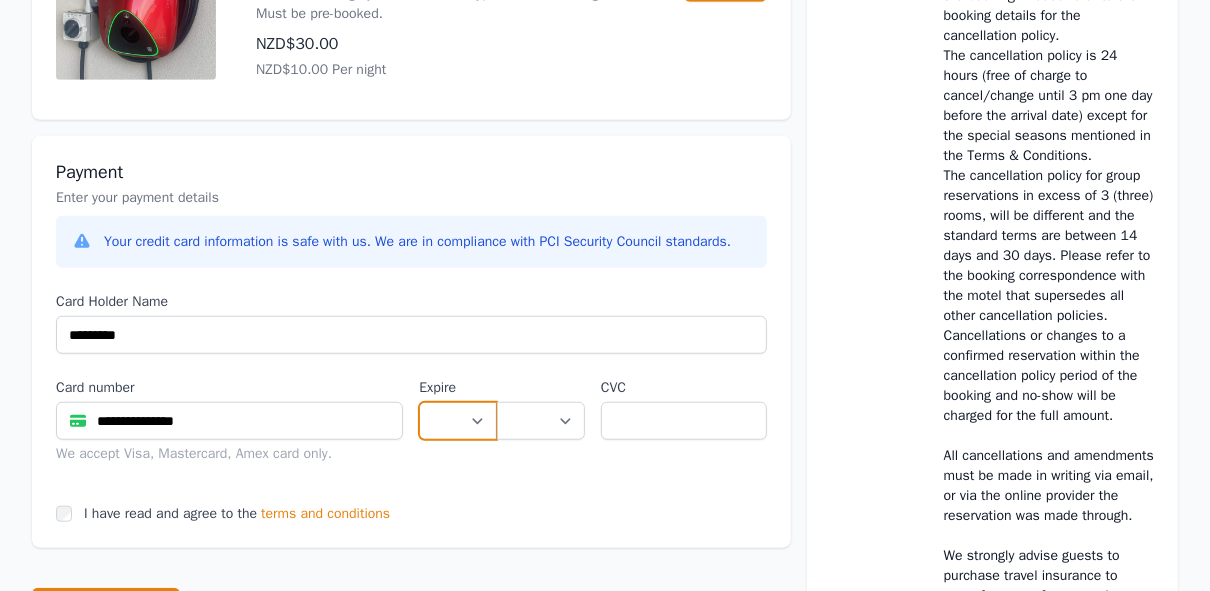 click on "** ** ** ** ** ** ** ** ** ** ** **" at bounding box center (457, 421) 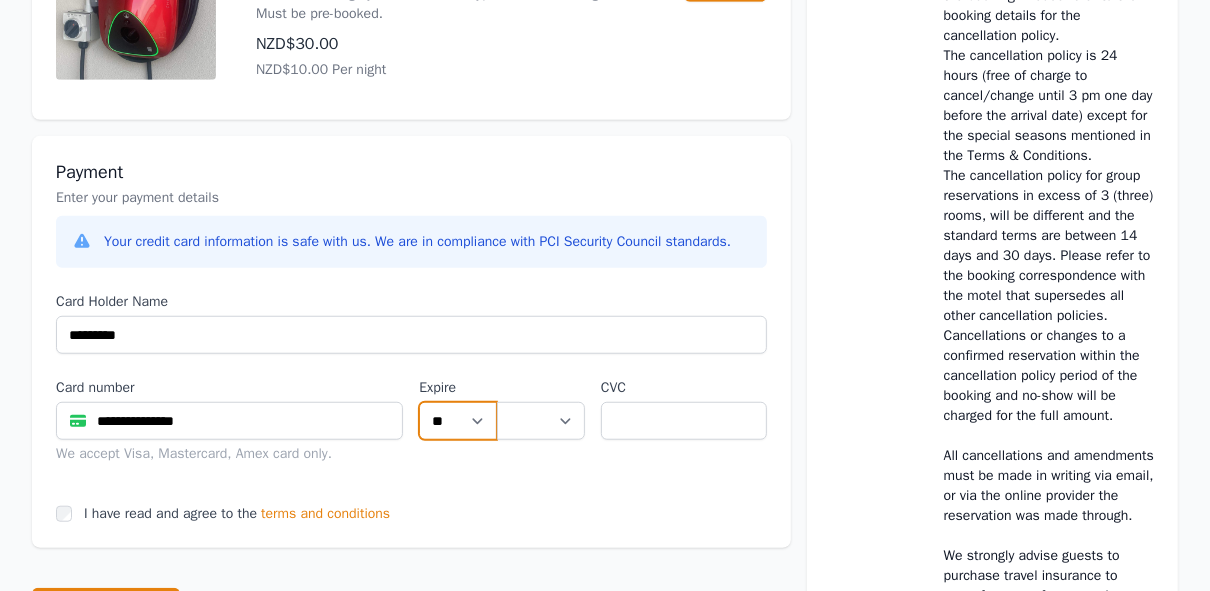 click on "** ** ** ** ** ** ** ** ** ** ** **" at bounding box center (457, 421) 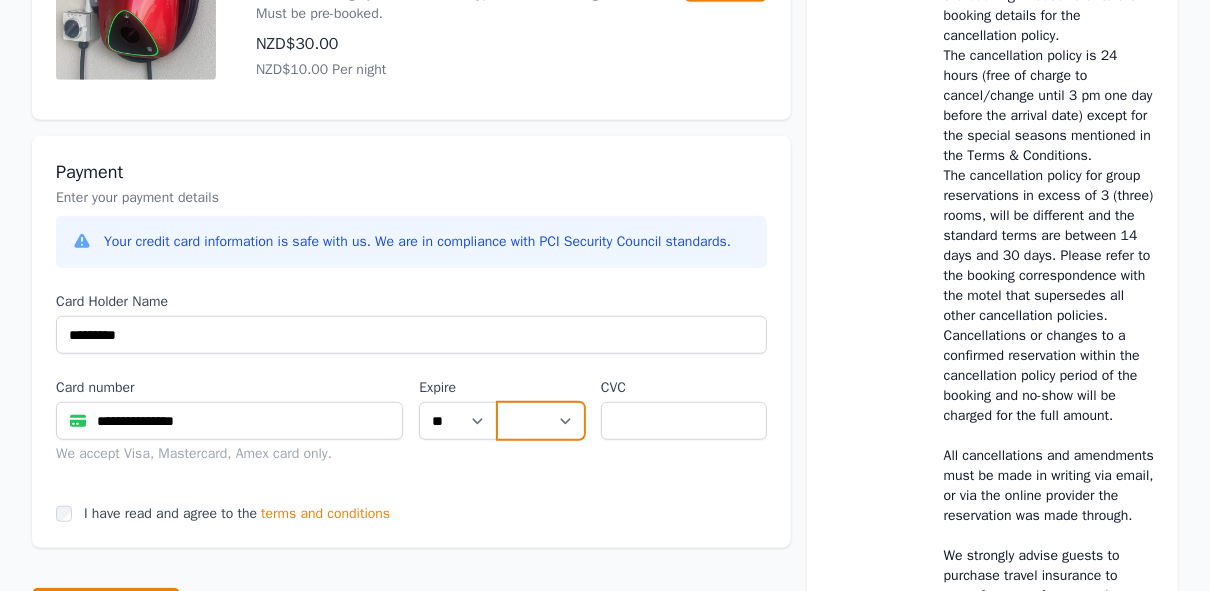 click on "**** **** **** **** **** **** **** **** ****" at bounding box center [541, 421] 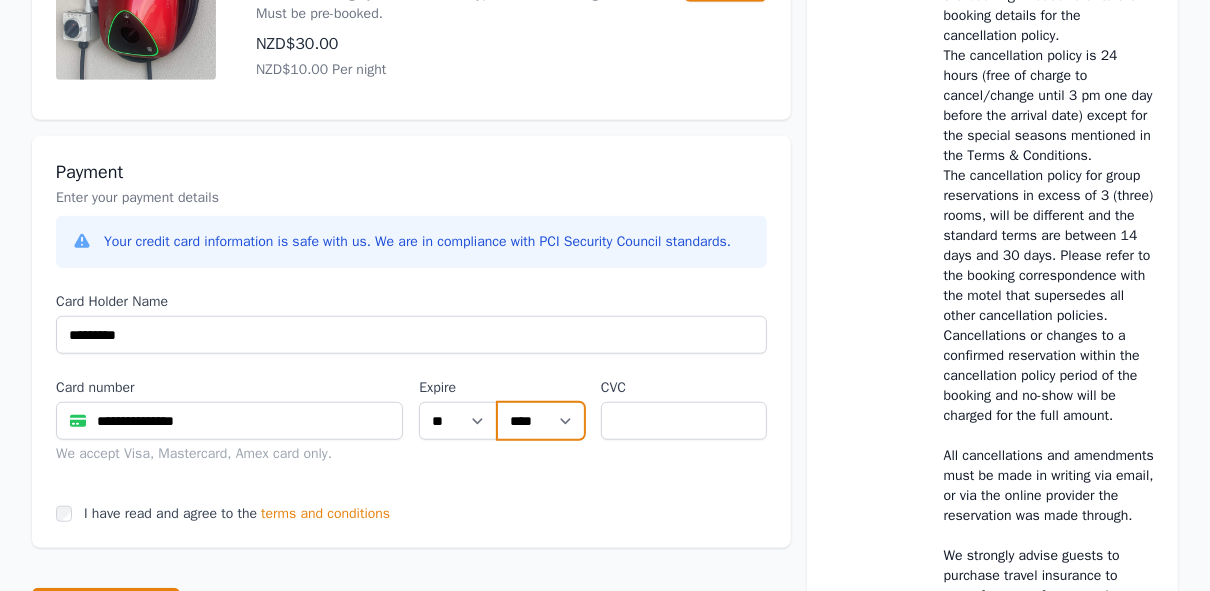 click on "**** **** **** **** **** **** **** **** ****" at bounding box center (541, 421) 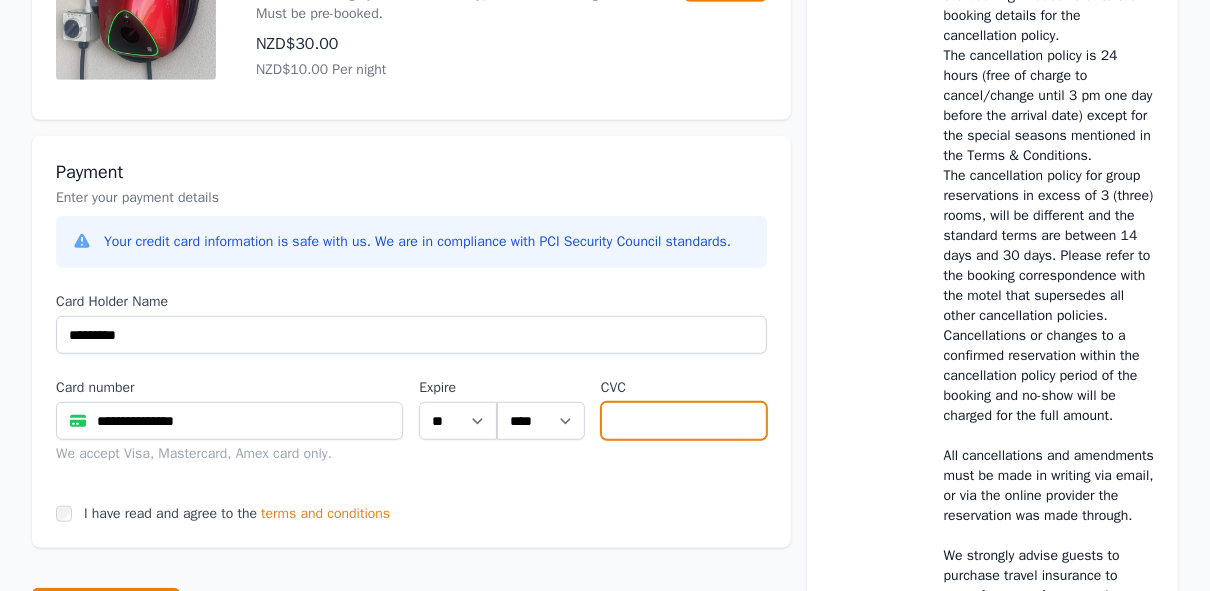 click at bounding box center (684, 421) 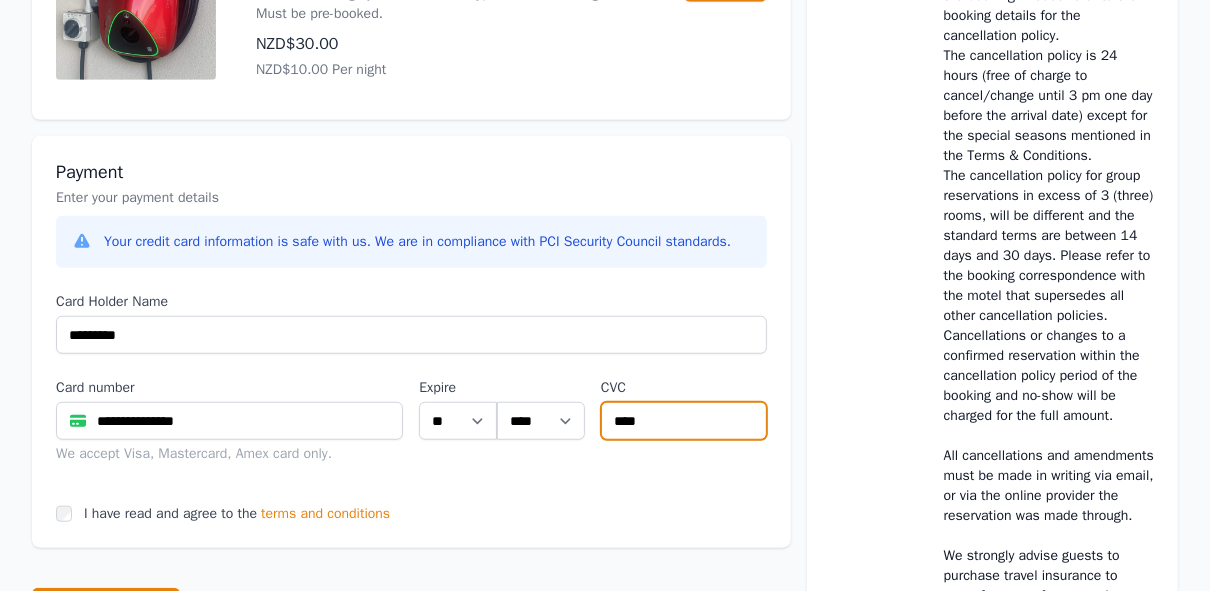 type on "****" 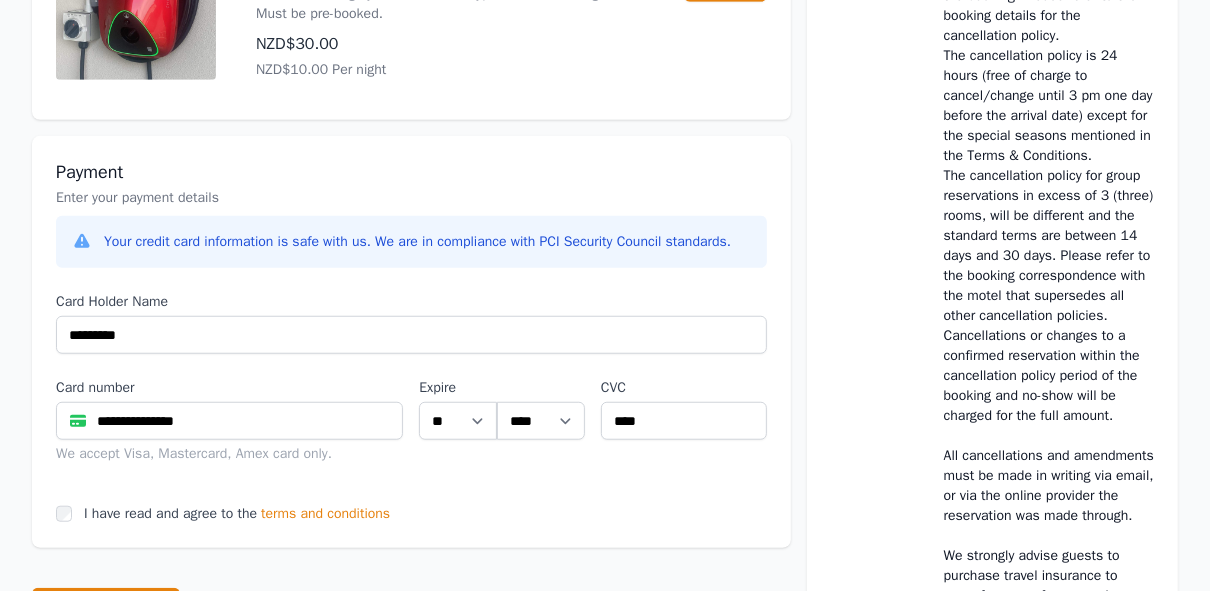 click on "terms and conditions" at bounding box center [325, 514] 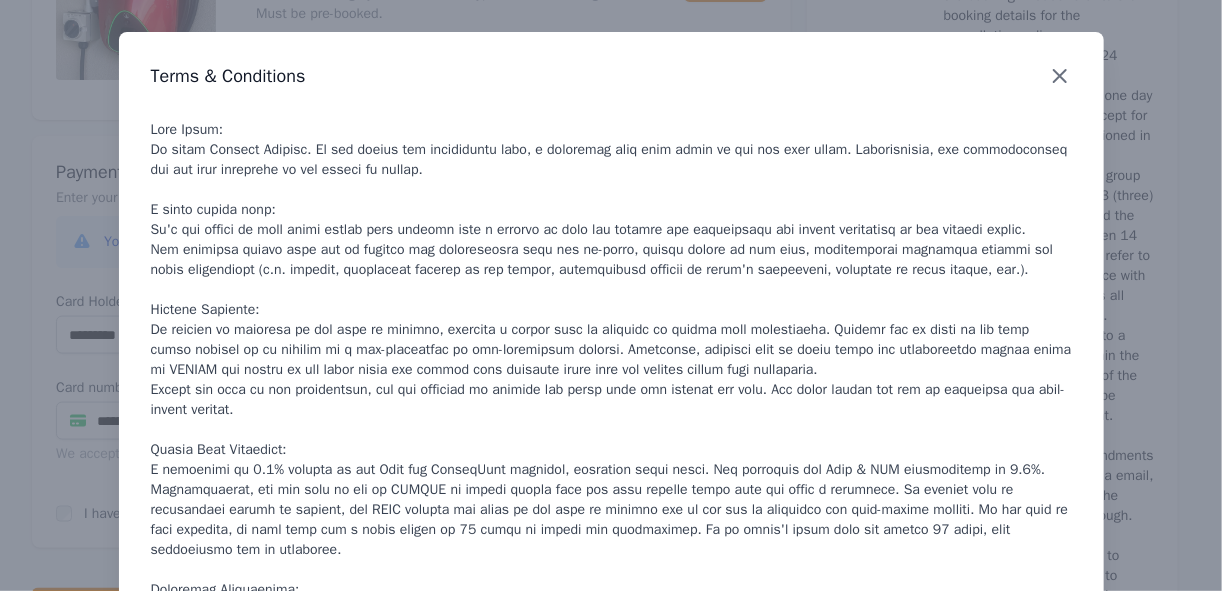 click 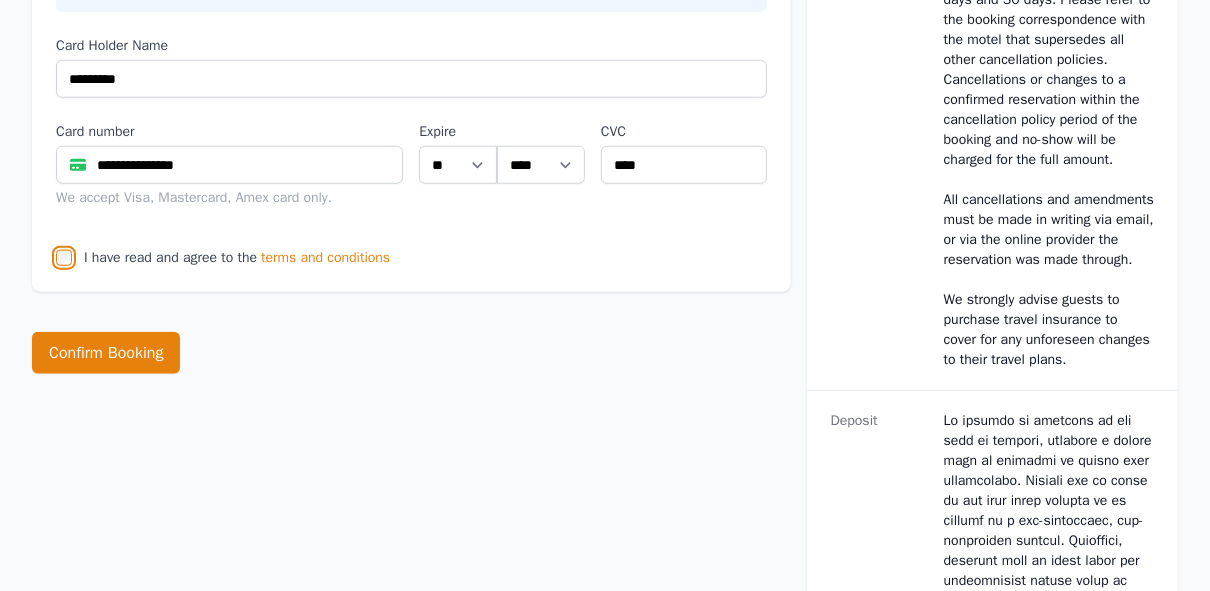 scroll, scrollTop: 1203, scrollLeft: 0, axis: vertical 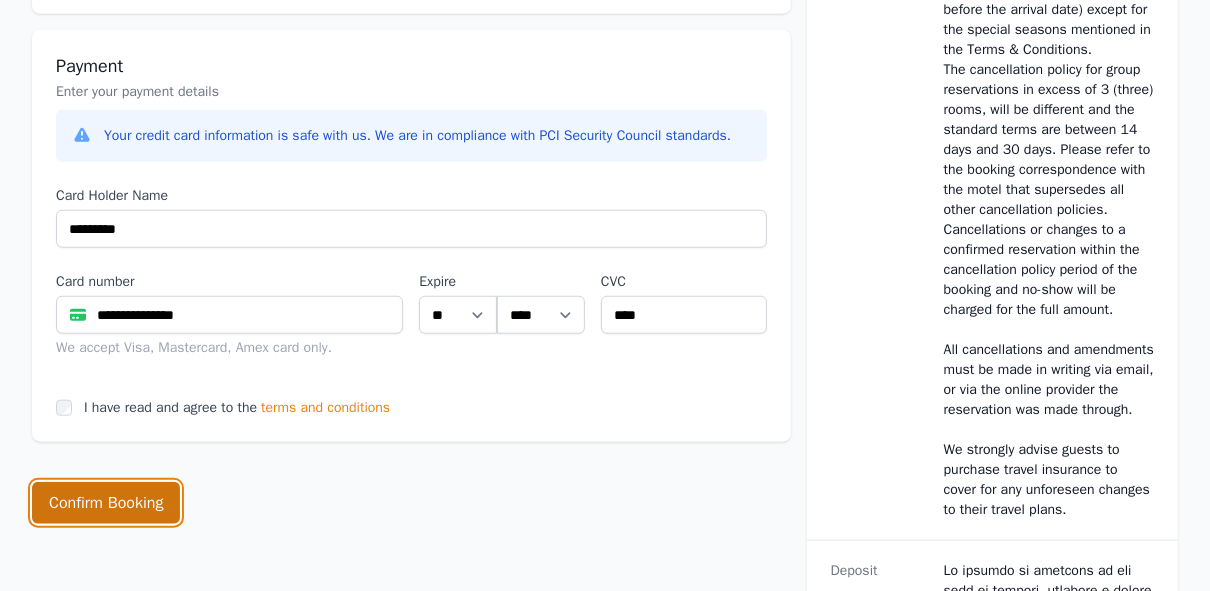click on "Confirm Booking" at bounding box center (106, 503) 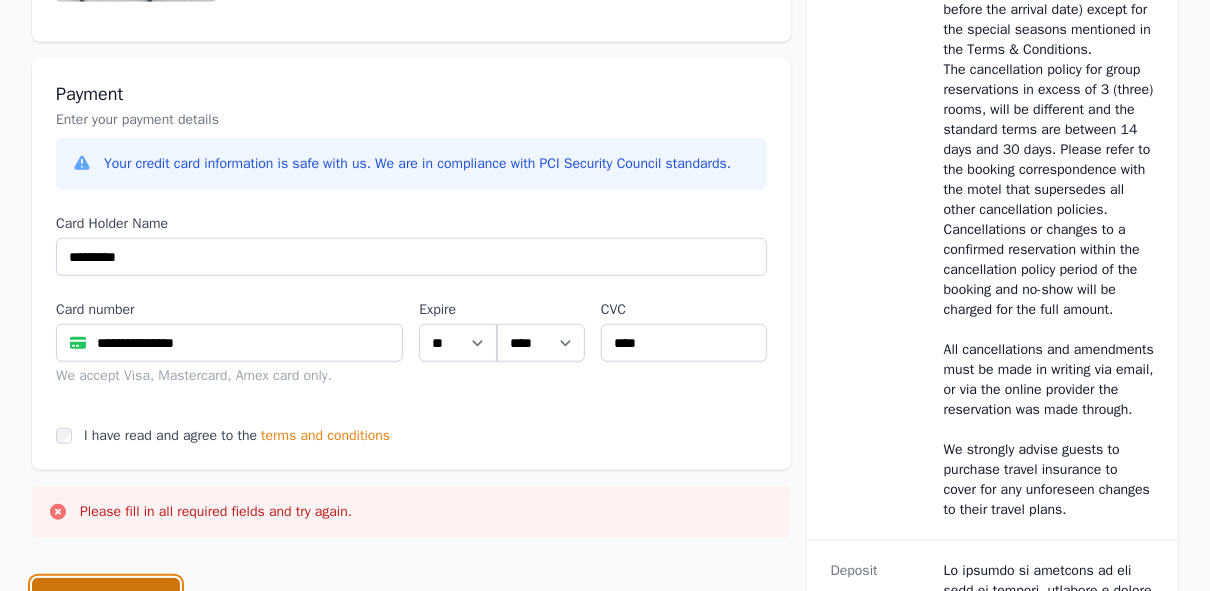 scroll, scrollTop: 1061, scrollLeft: 0, axis: vertical 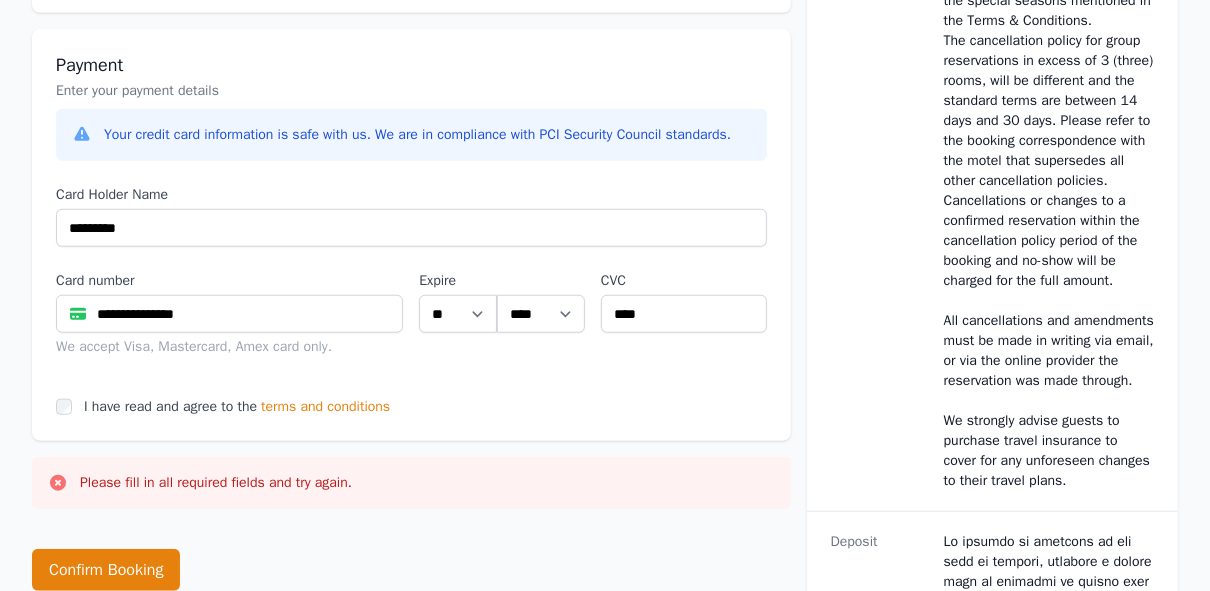 click on "Your credit card information is safe with us. We are in compliance with PCI Security Council standards." at bounding box center [417, 135] 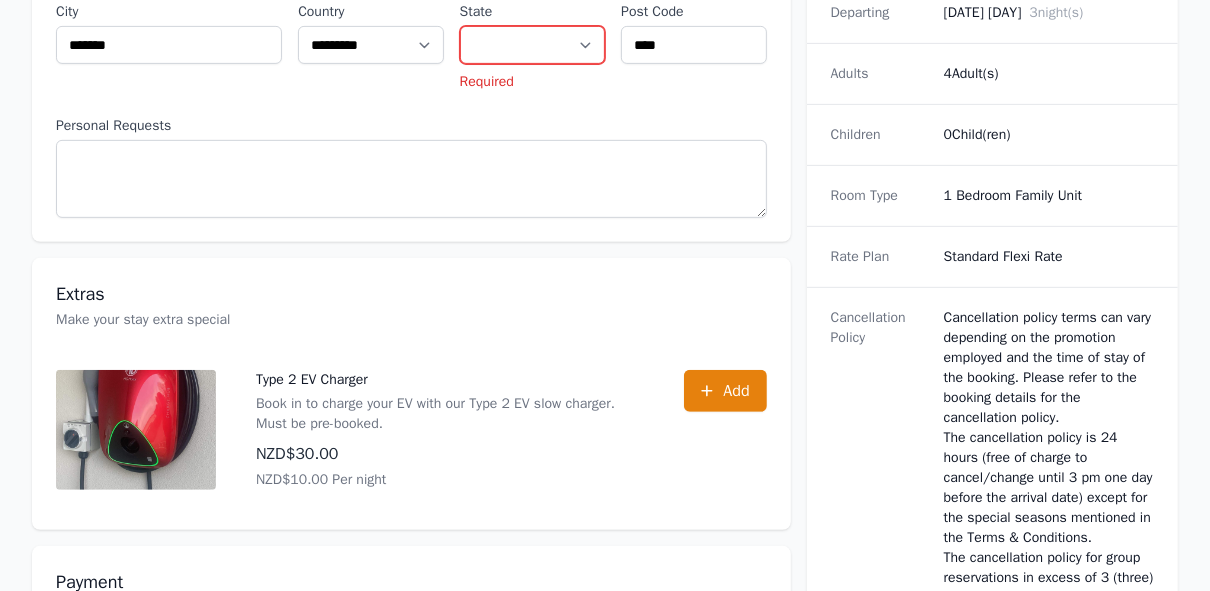 click on "**********" at bounding box center (532, 45) 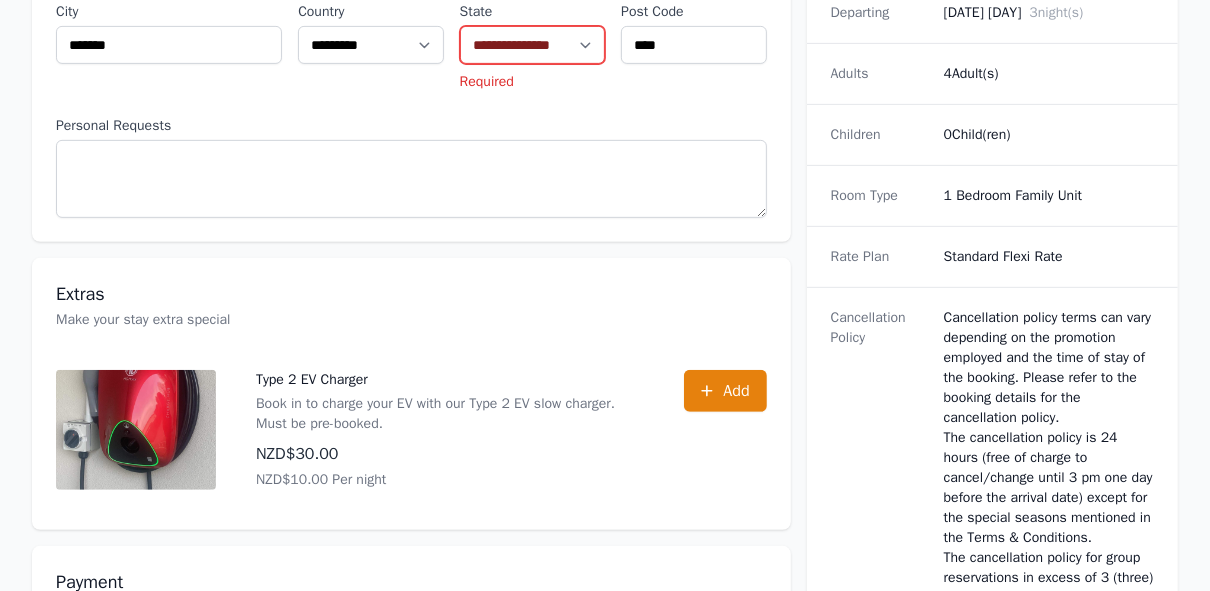 click on "**********" at bounding box center [532, 45] 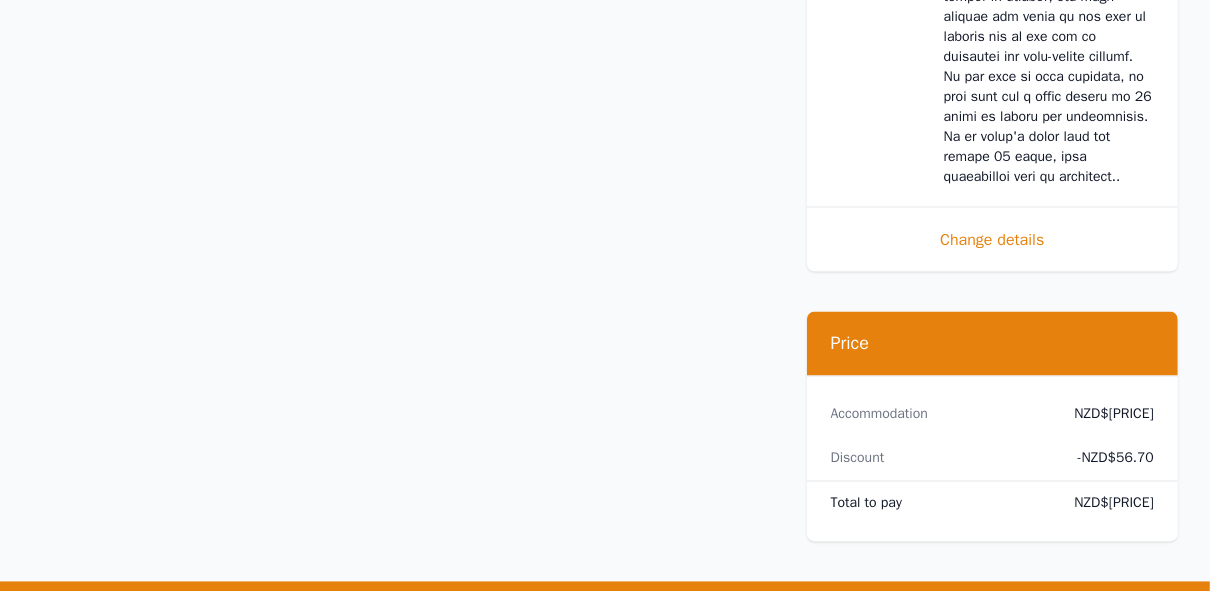scroll, scrollTop: 2437, scrollLeft: 0, axis: vertical 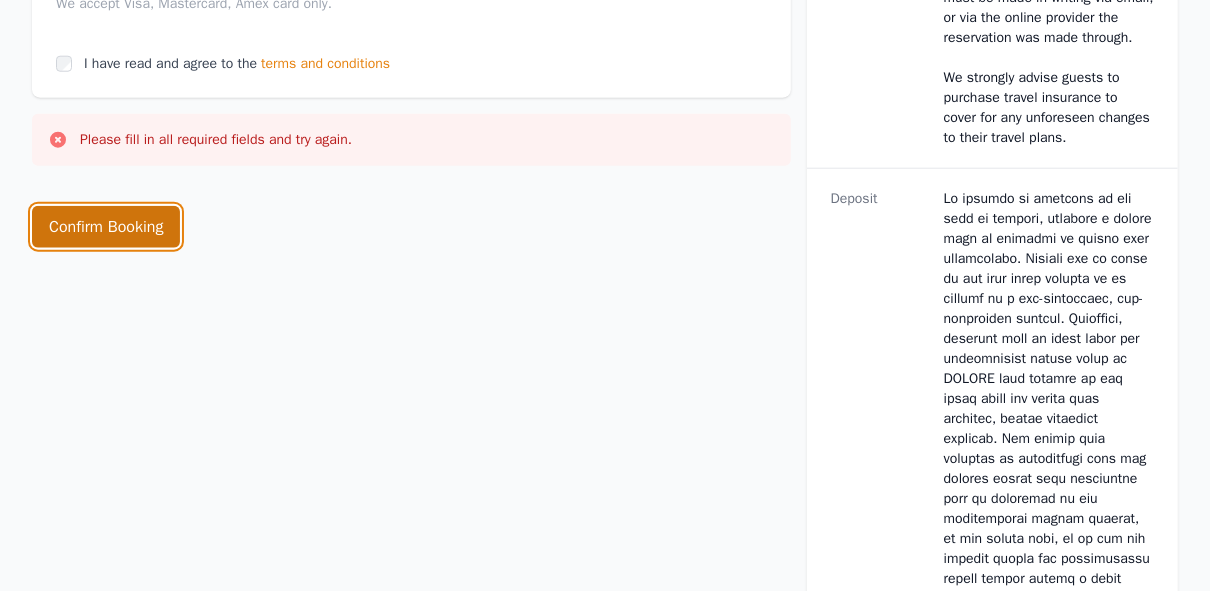 click on "Confirm Booking" at bounding box center [106, 227] 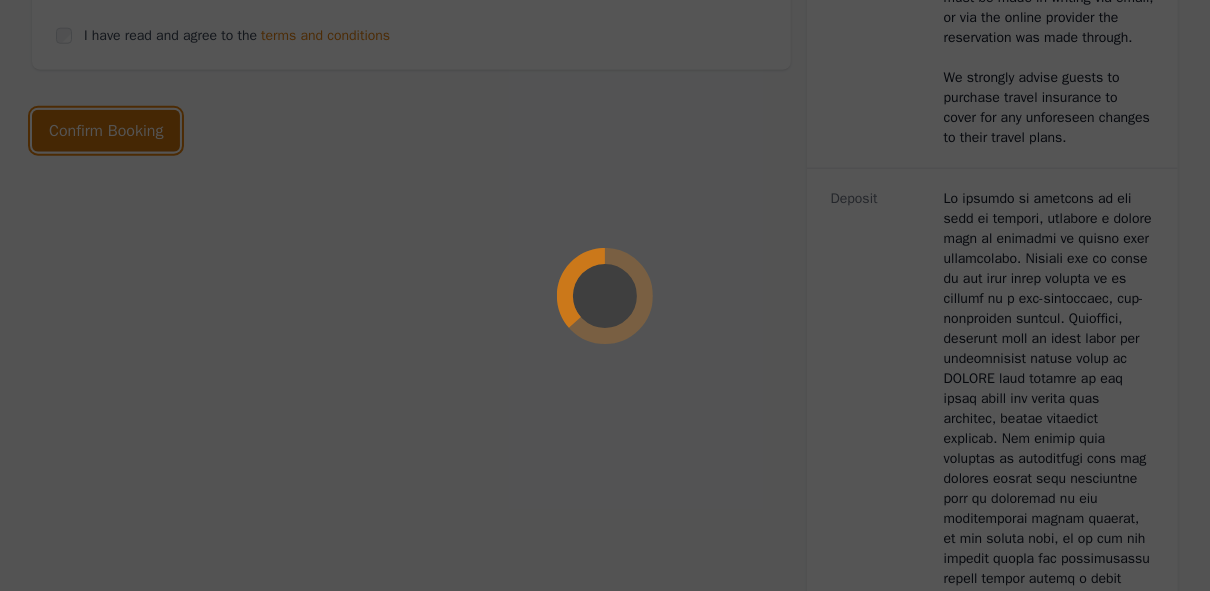 scroll, scrollTop: 1376, scrollLeft: 0, axis: vertical 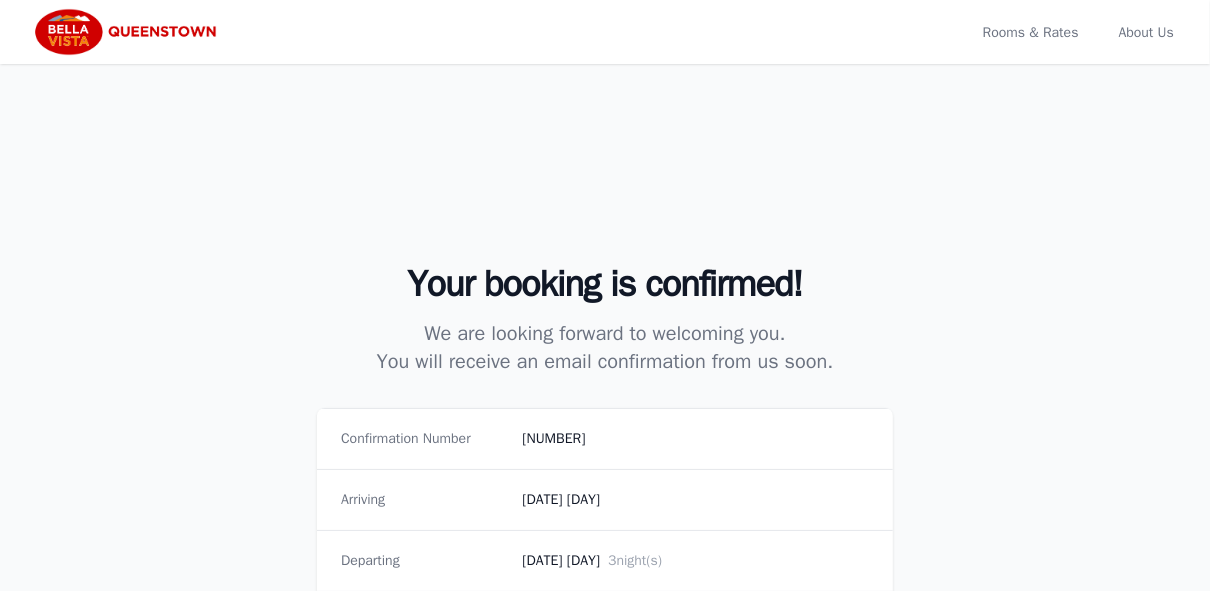 click on "Confirmation Number [NUMBER] Arriving [DATE] [DAY] Departing [DATE] [DAY] [NUMBER] [UNIT] Go to Website Make a New Booking" at bounding box center [605, 499] 